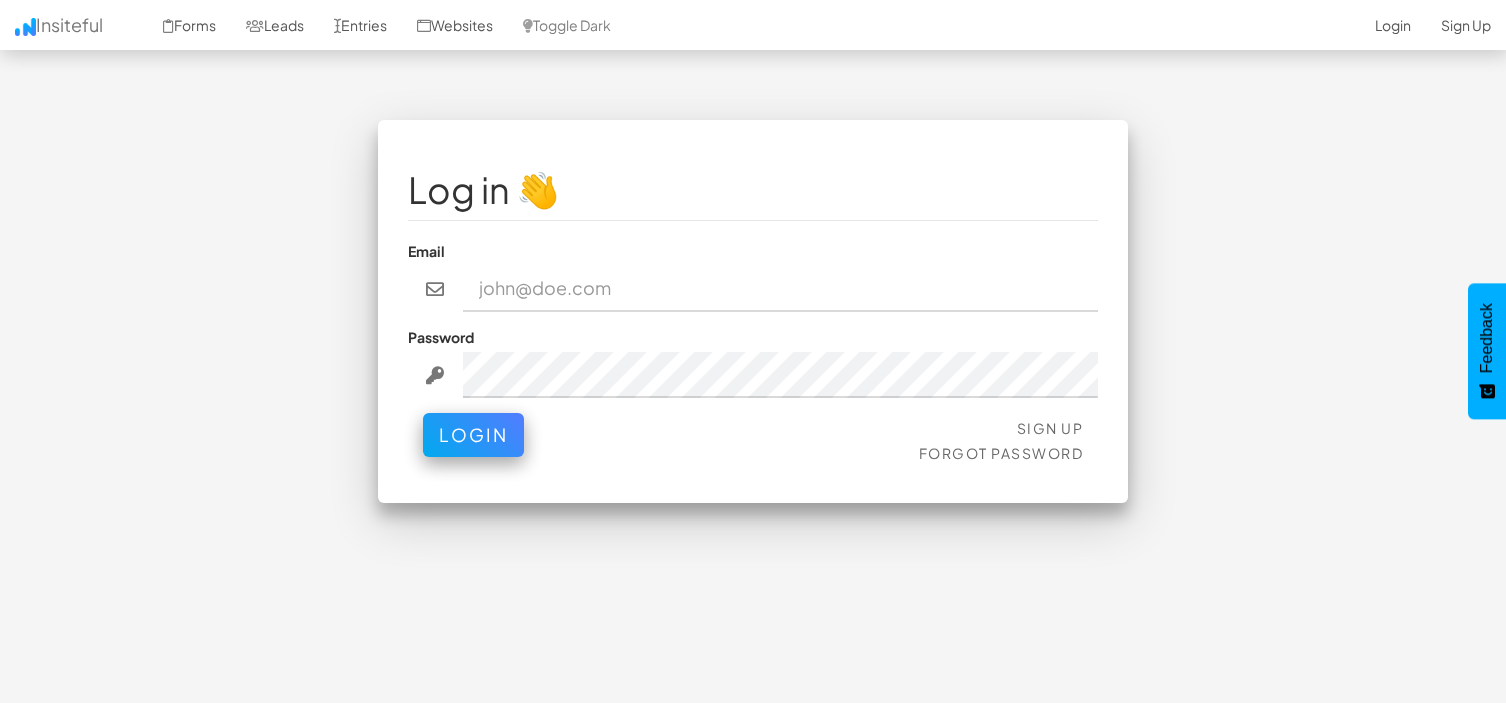 scroll, scrollTop: 0, scrollLeft: 0, axis: both 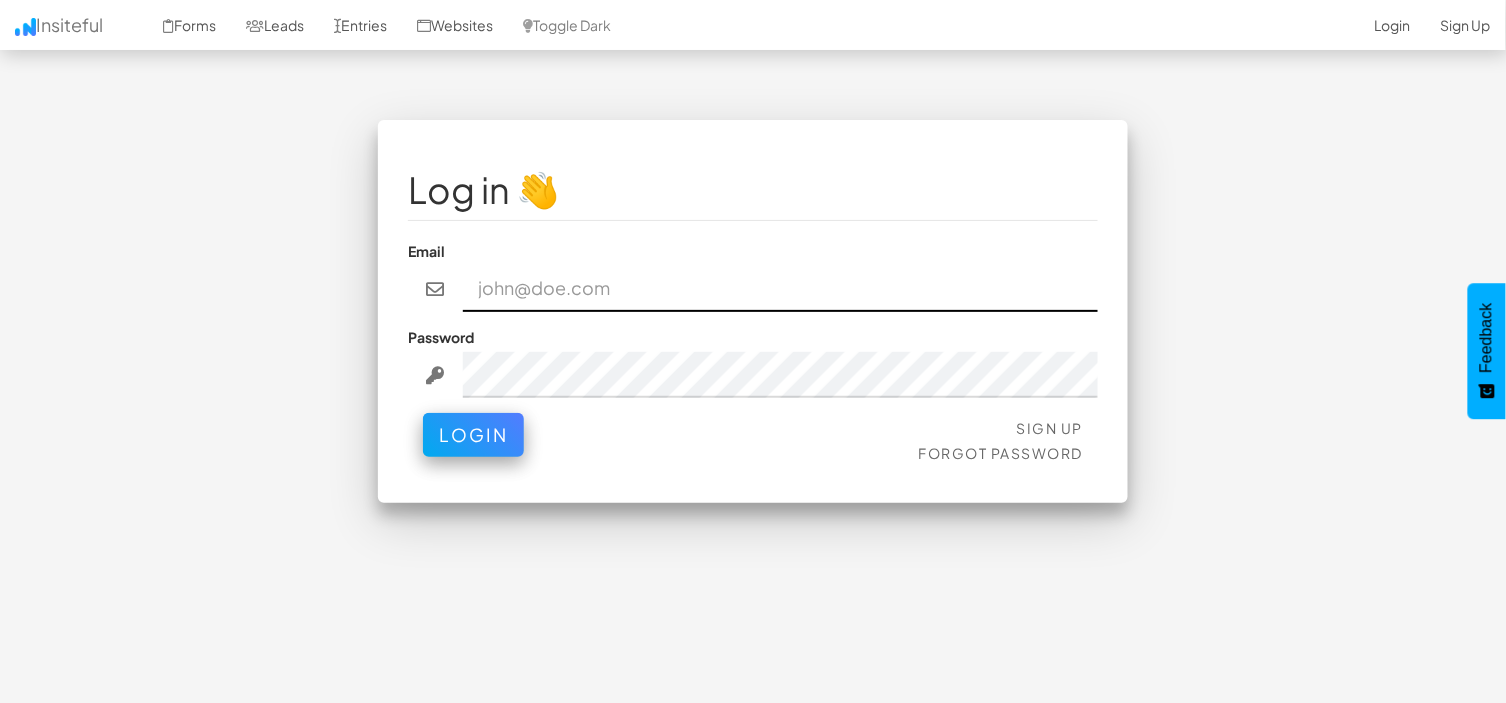 paste on "[EMAIL_ADDRESS][DOMAIN_NAME]" 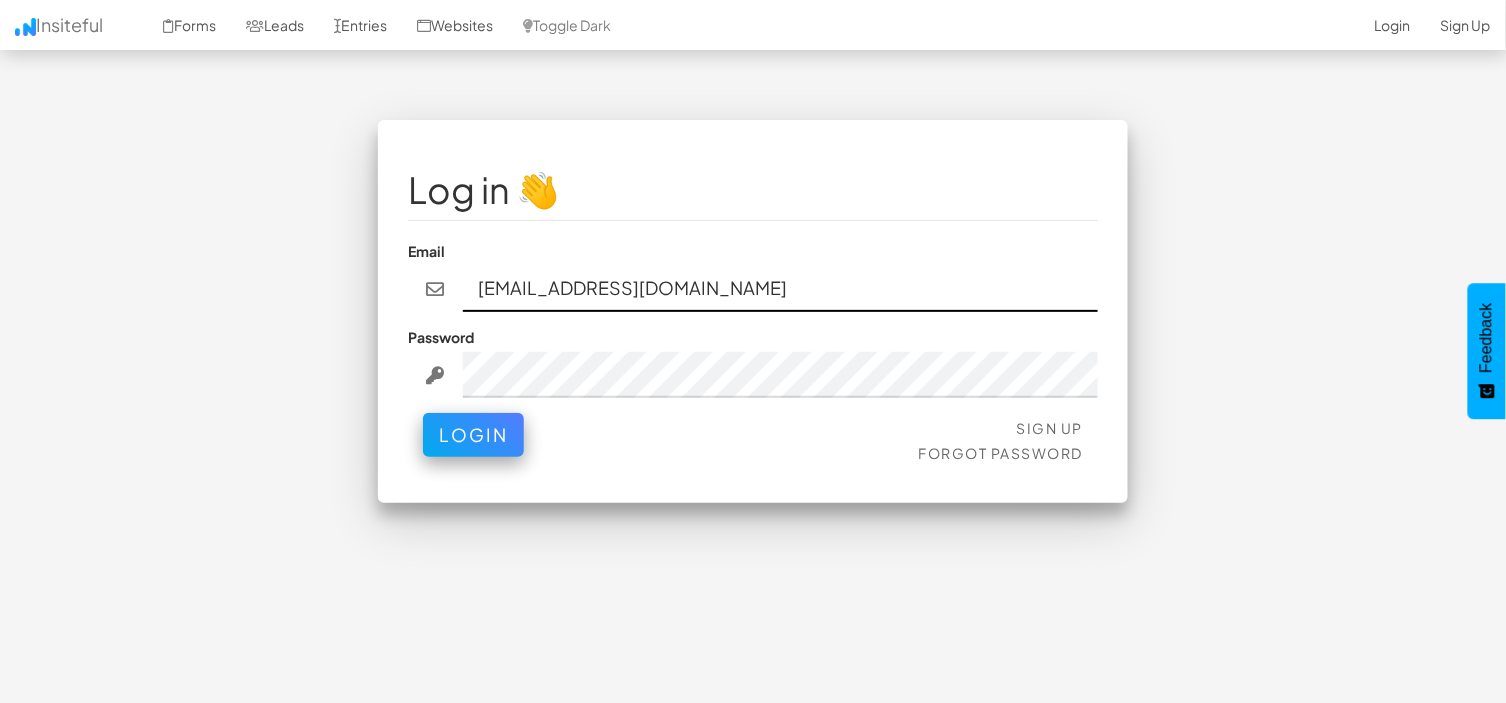 type on "[EMAIL_ADDRESS][DOMAIN_NAME]" 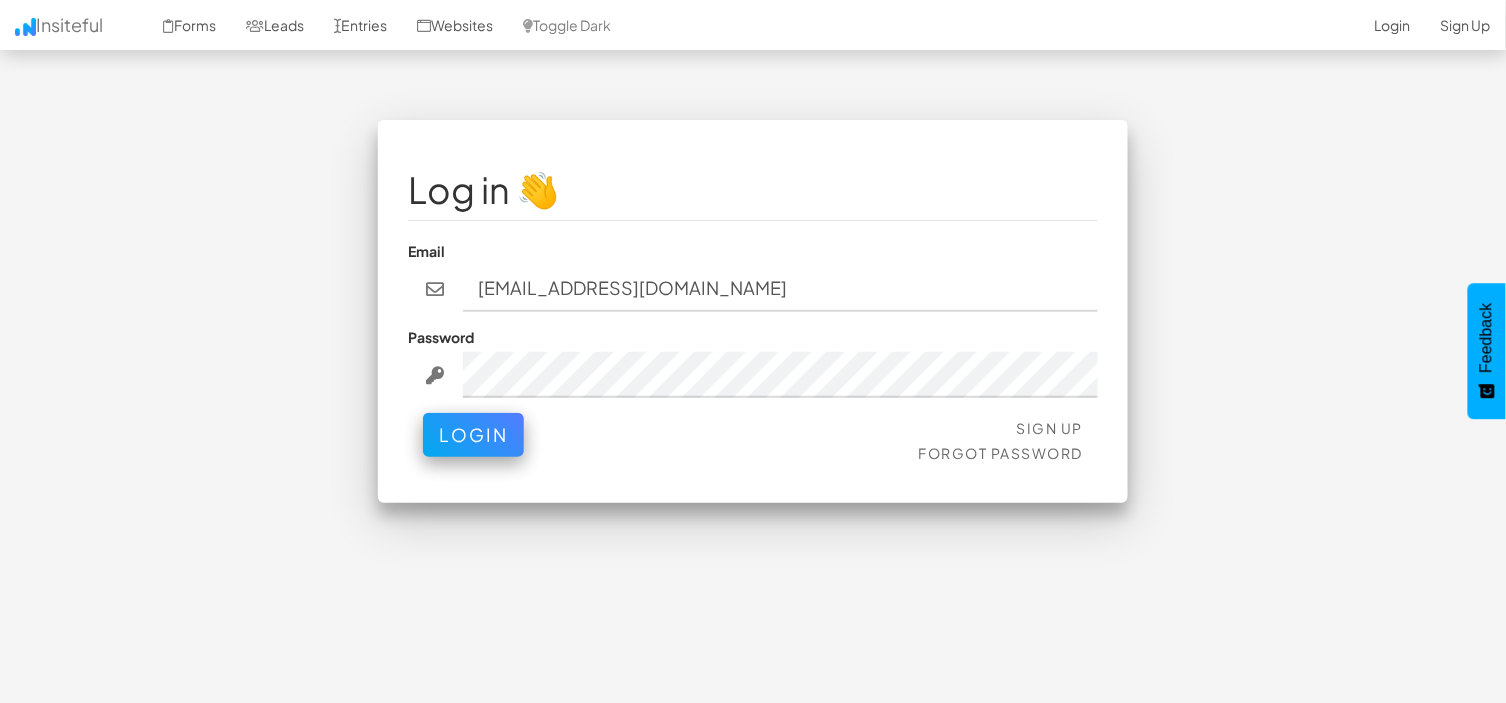 drag, startPoint x: 106, startPoint y: 377, endPoint x: 168, endPoint y: 386, distance: 62.649822 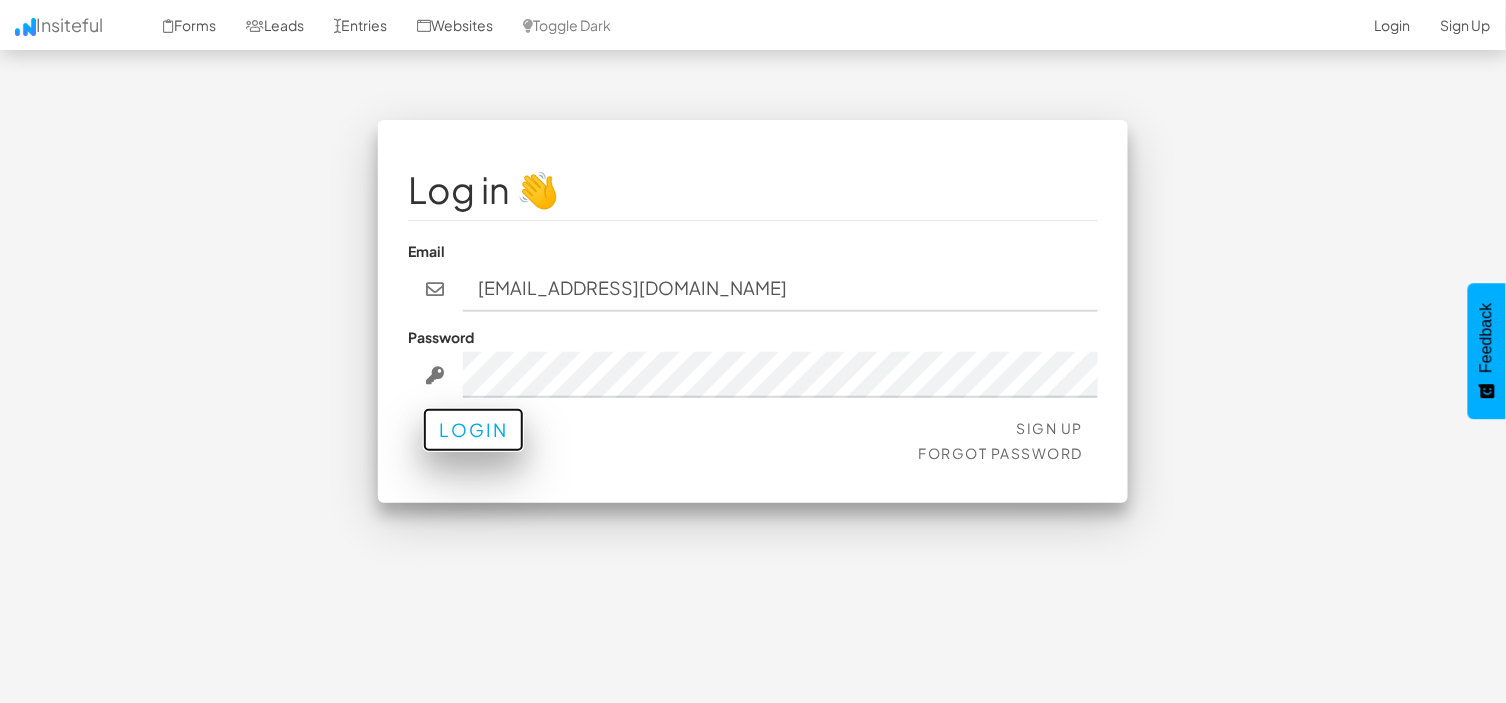 click on "Login" at bounding box center (473, 430) 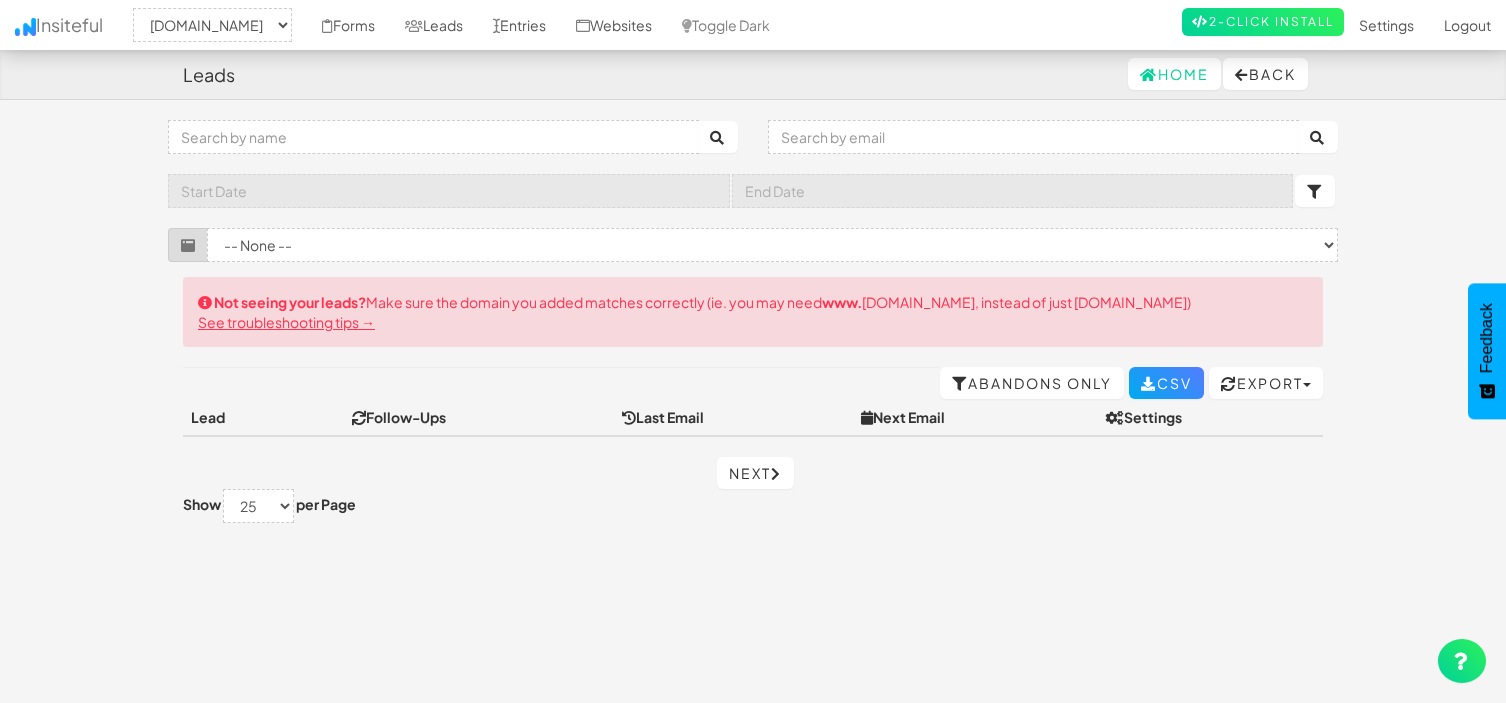 select on "2344" 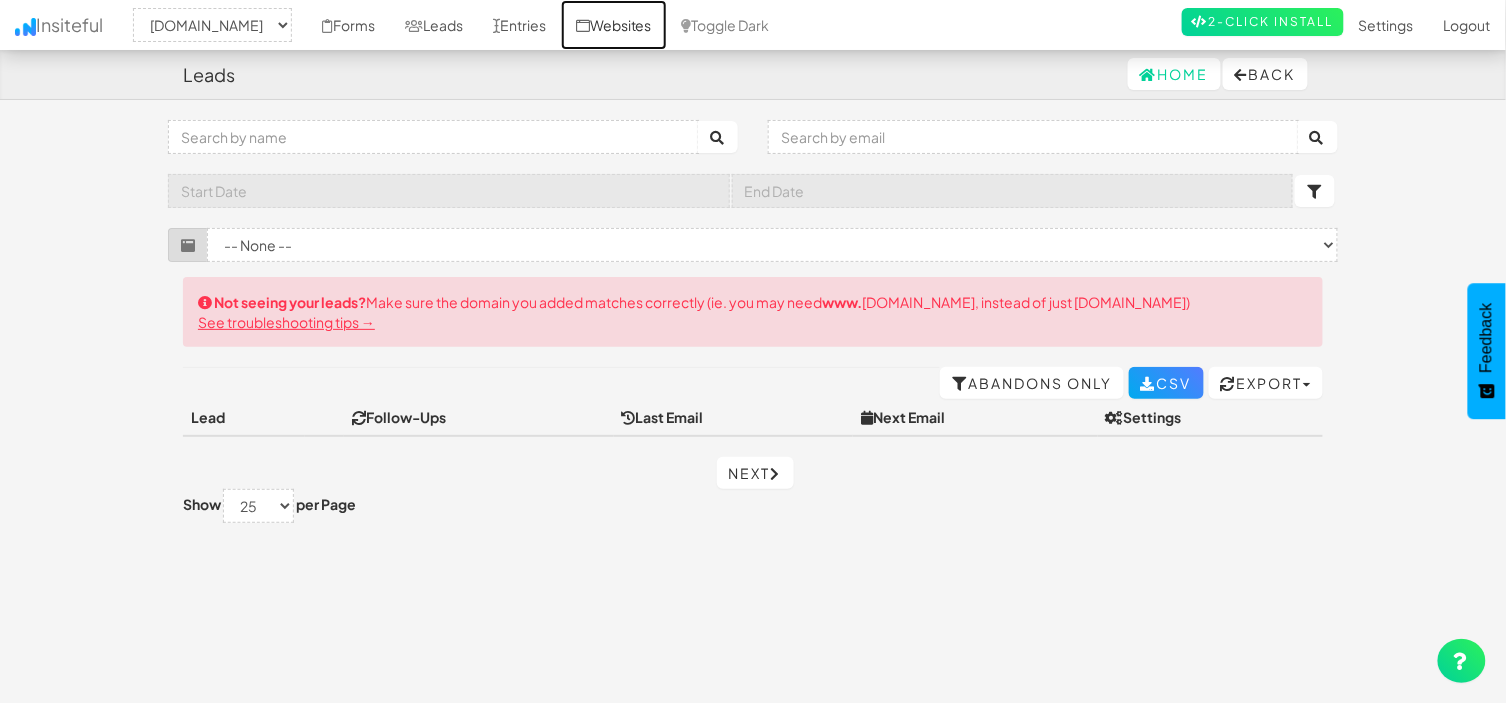 click on "Websites" at bounding box center [614, 25] 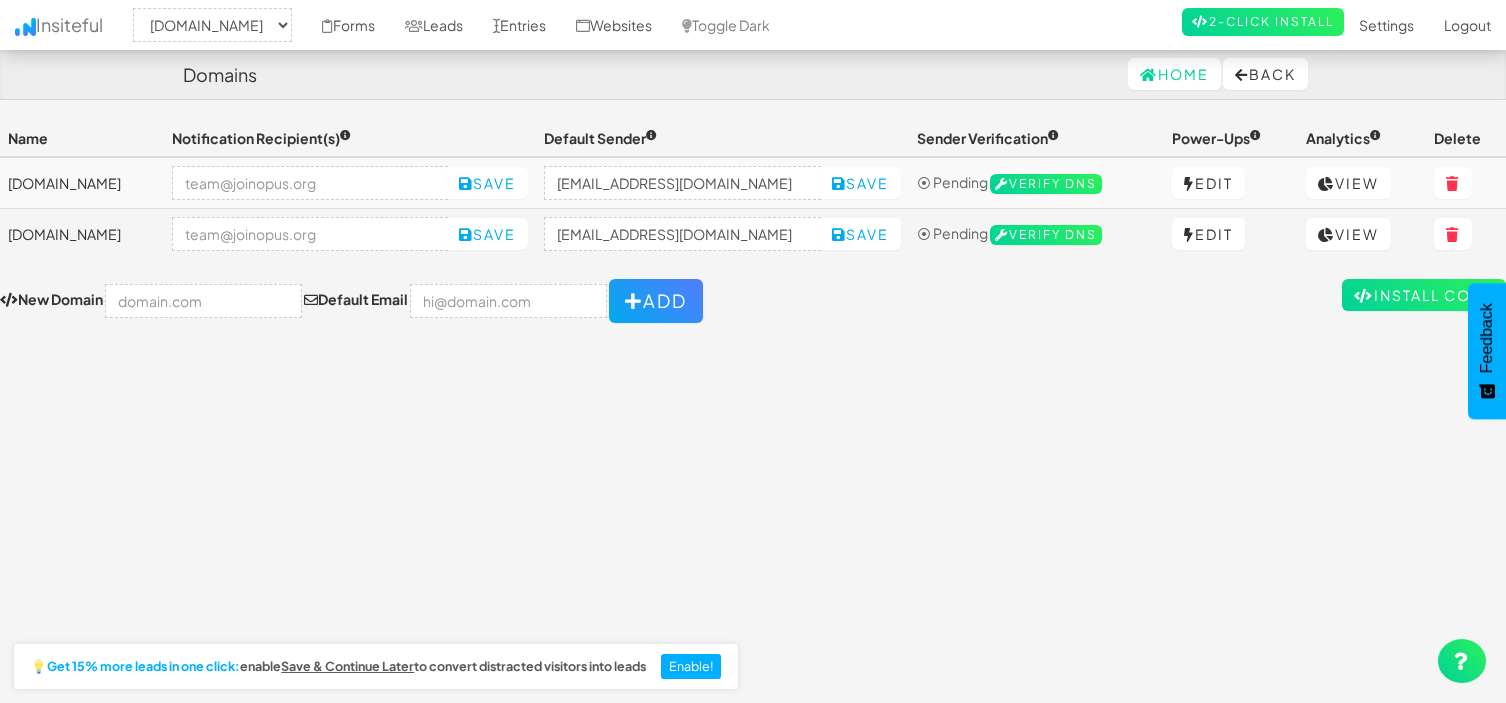 select on "2344" 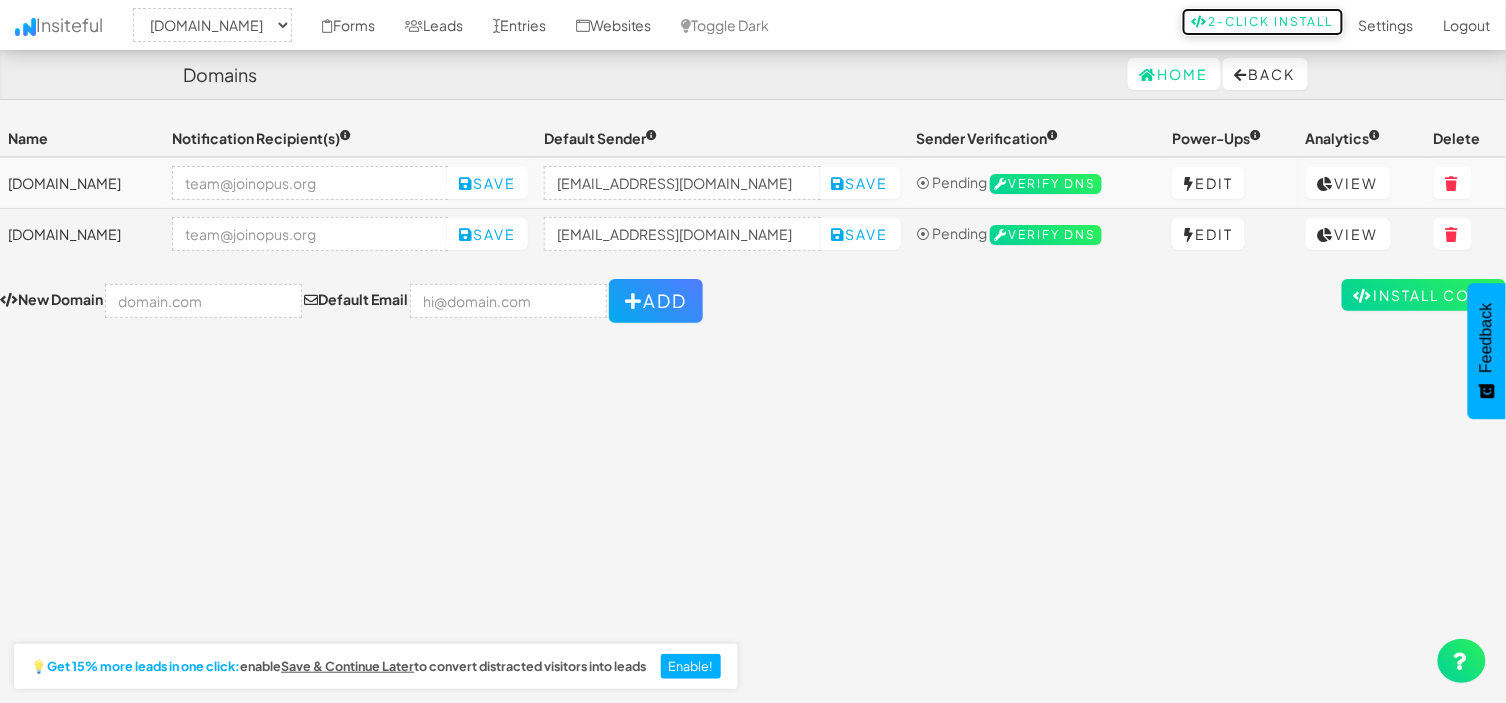 click at bounding box center (1200, 22) 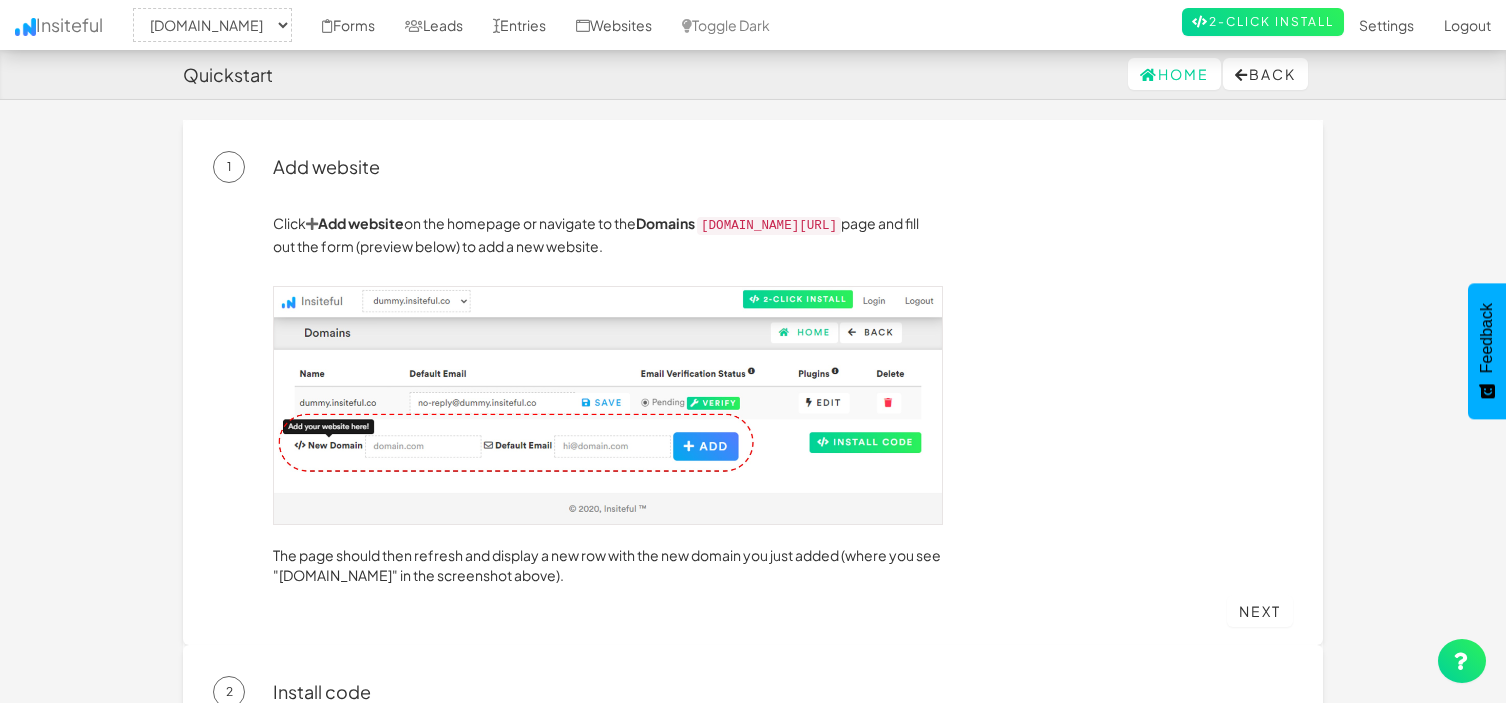 select on "2344" 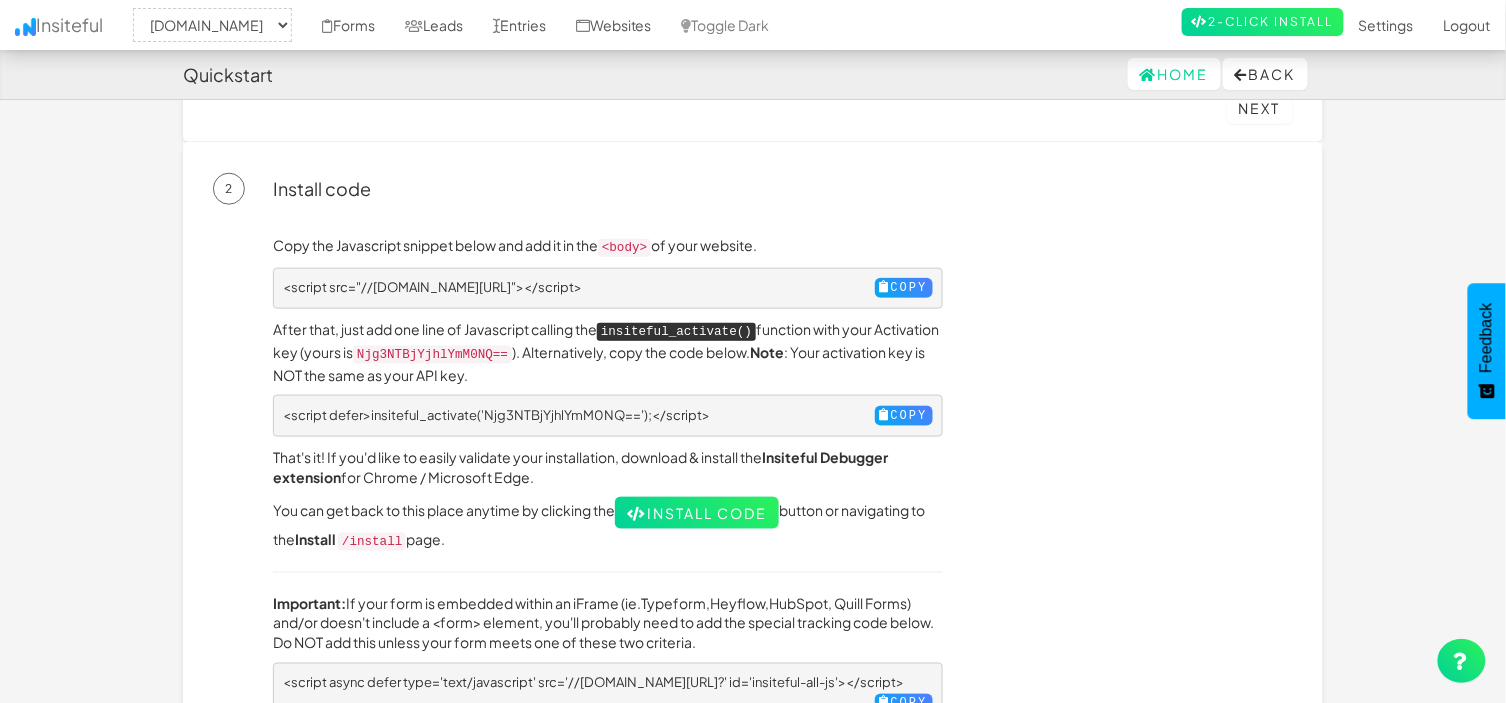 scroll, scrollTop: 963, scrollLeft: 0, axis: vertical 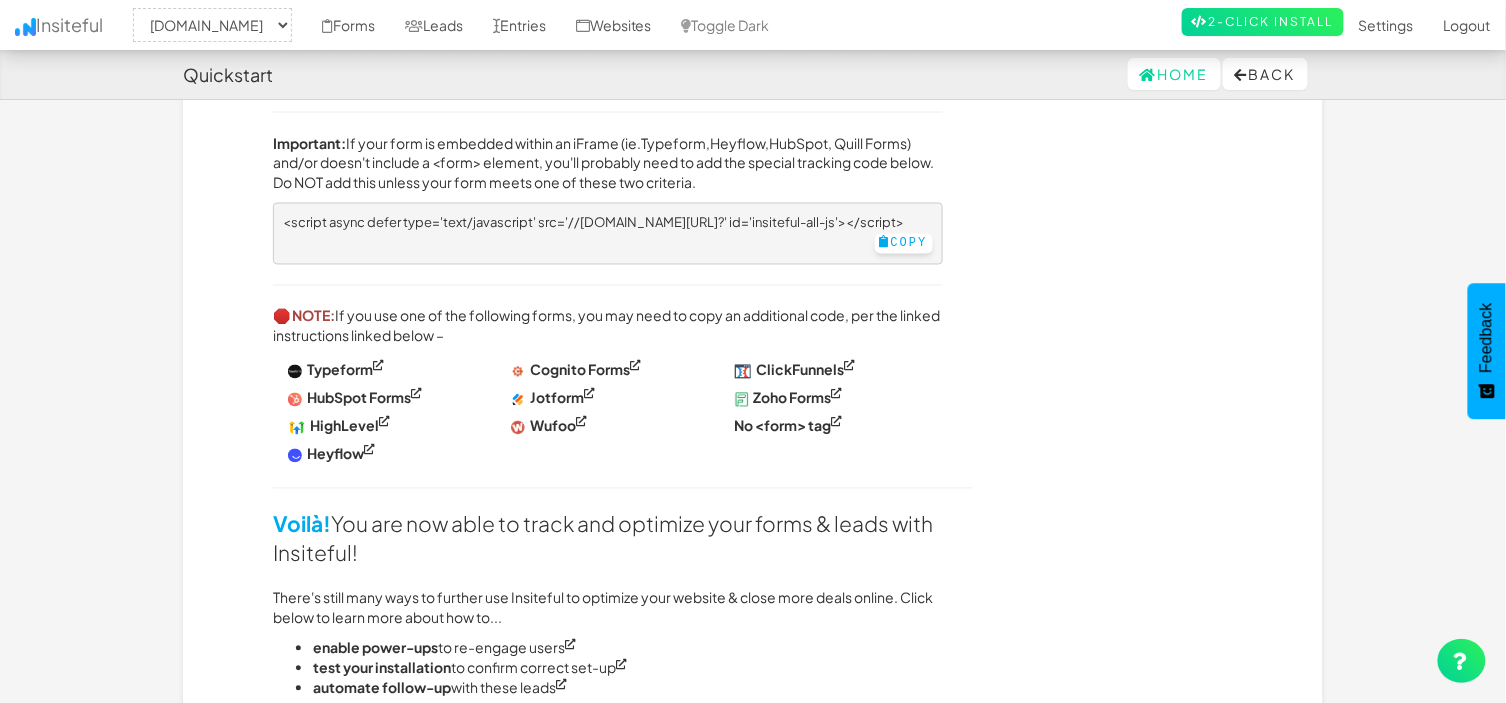 click on "Copy" at bounding box center (904, 244) 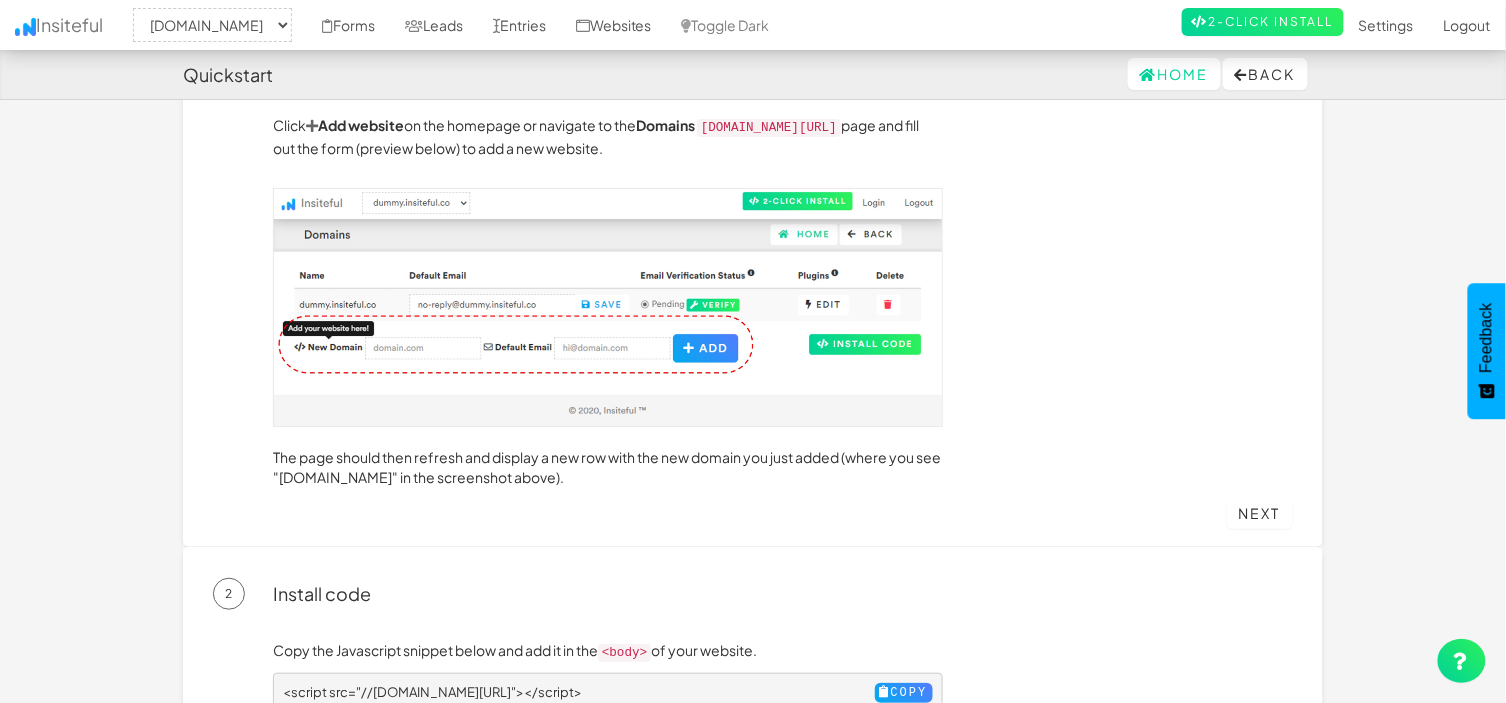 scroll, scrollTop: 0, scrollLeft: 0, axis: both 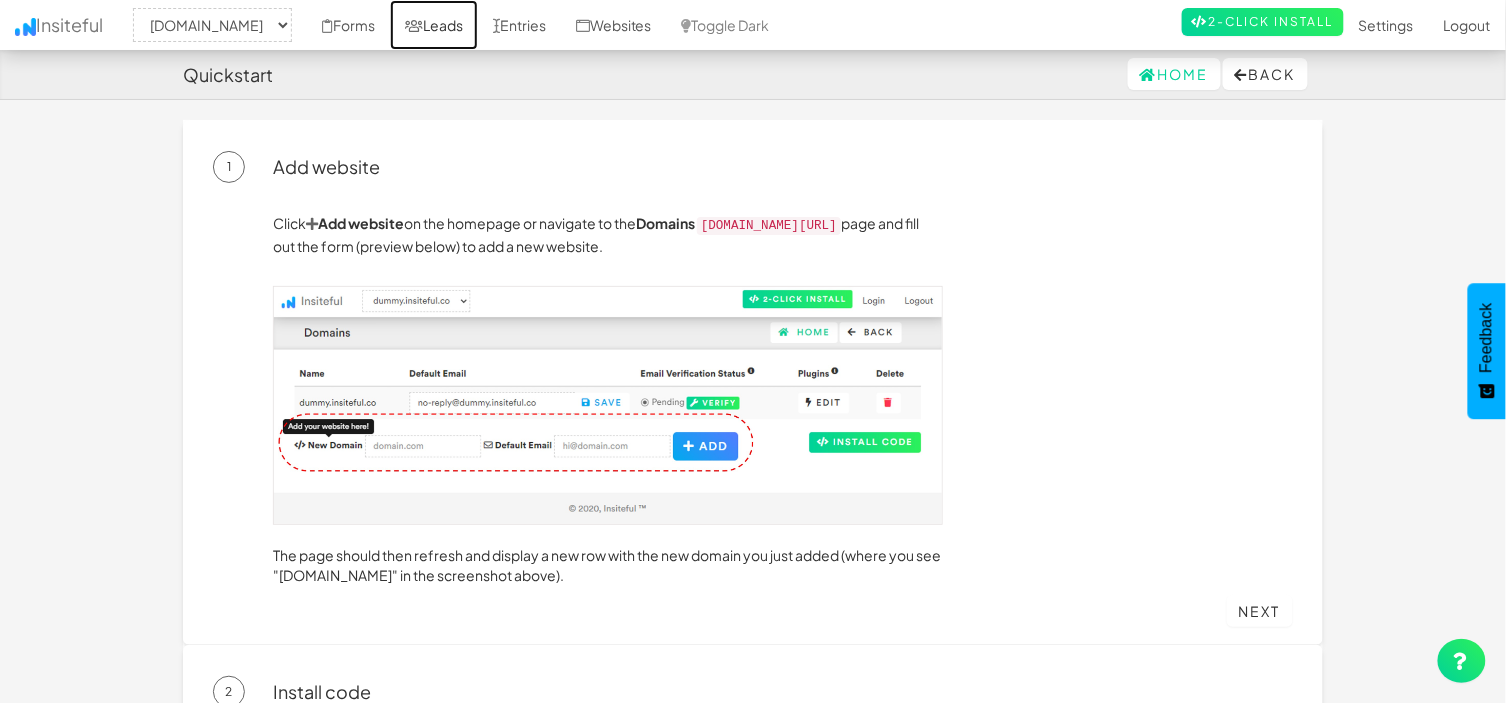 click on "Leads" at bounding box center (434, 25) 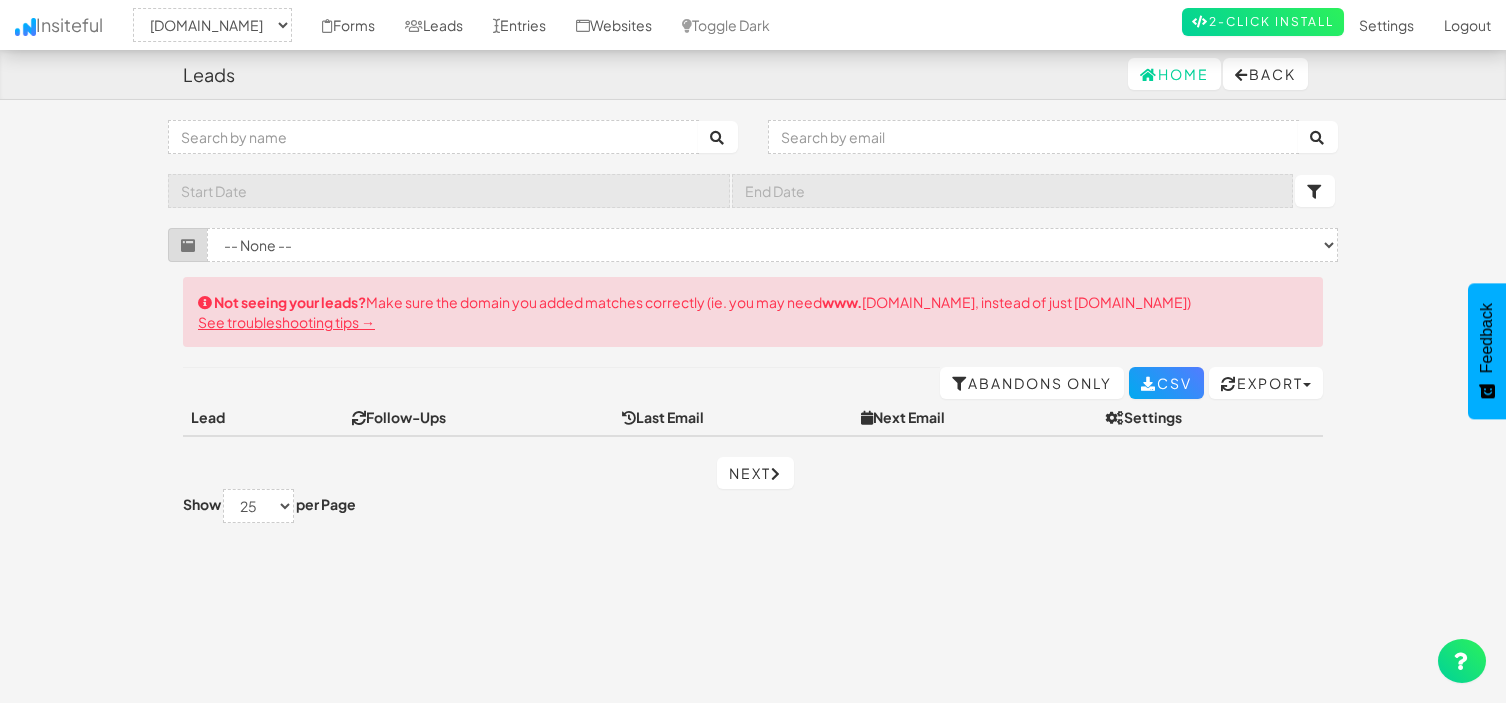 select on "2344" 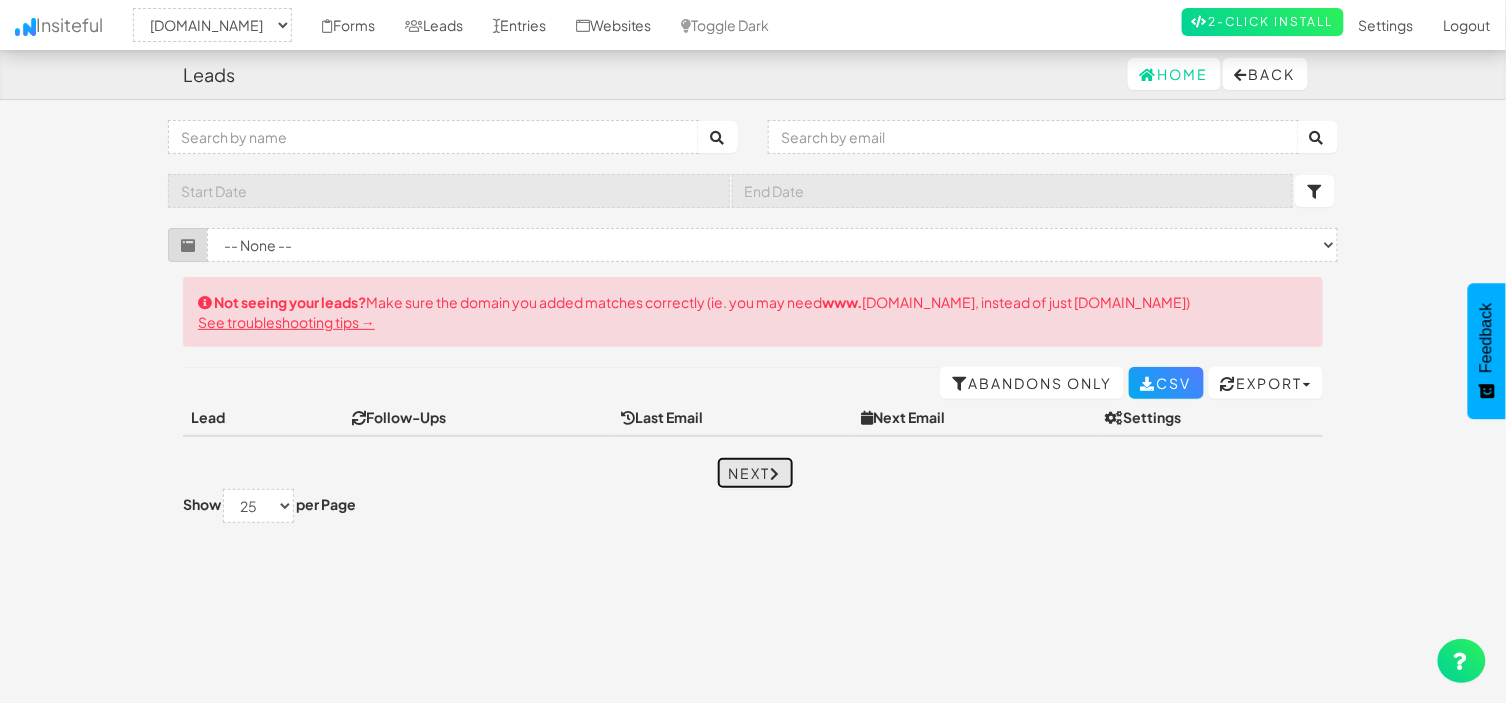 click on "Next" at bounding box center [755, 473] 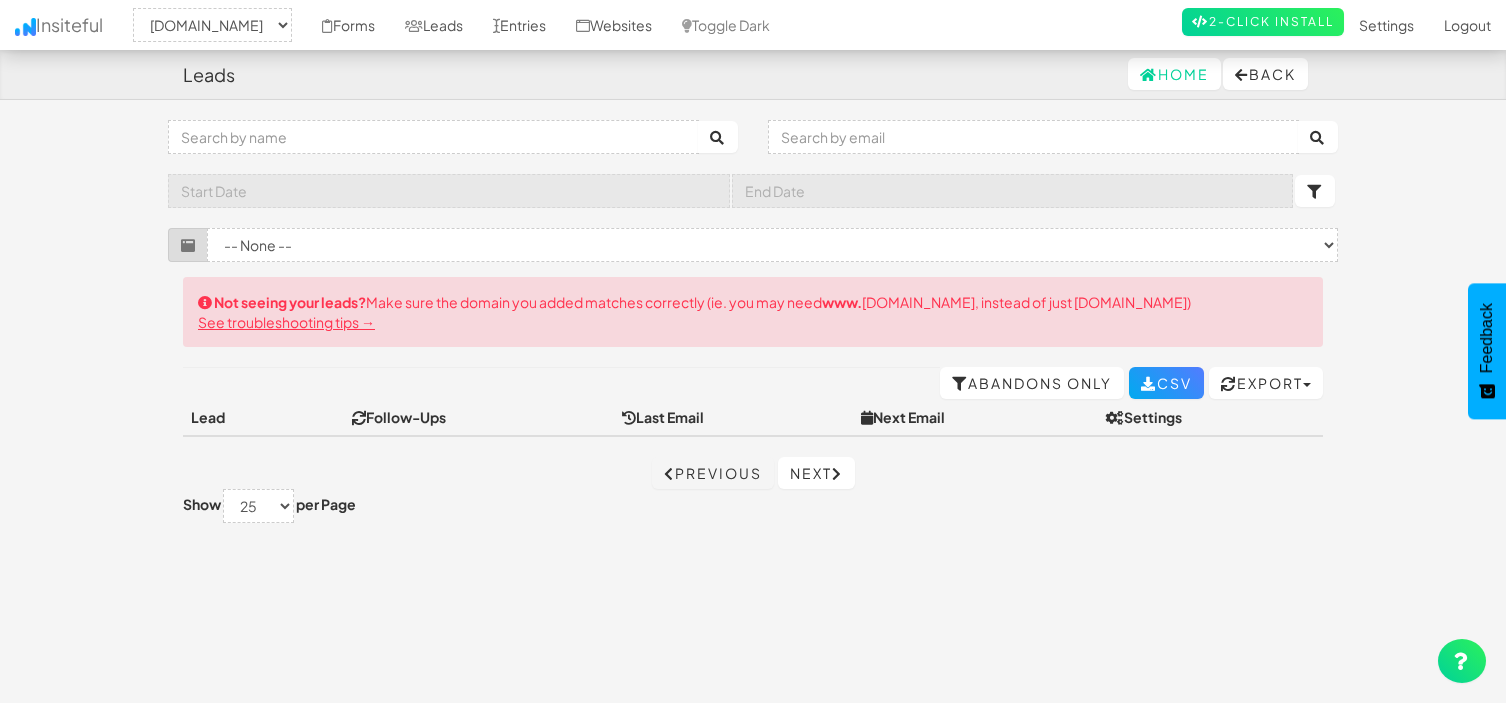 select on "2344" 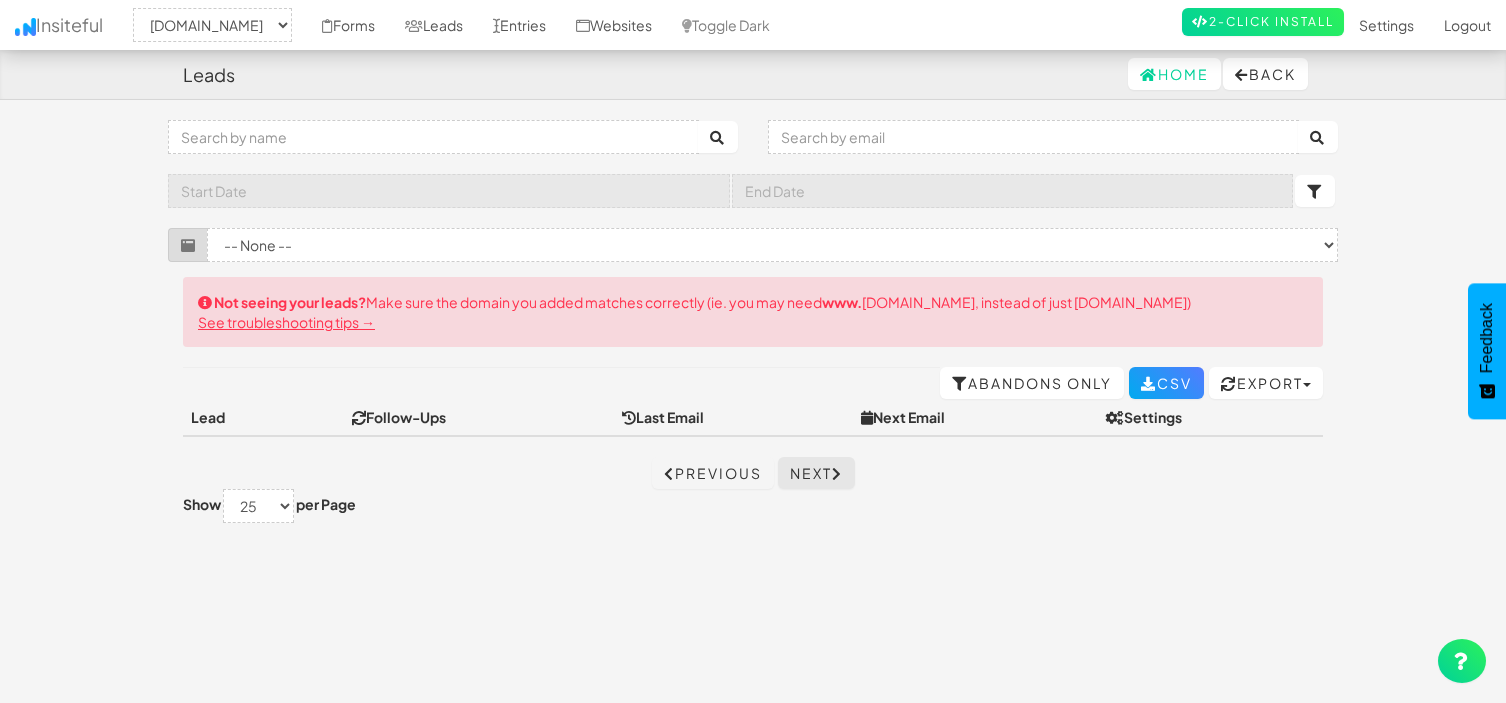 scroll, scrollTop: 0, scrollLeft: 0, axis: both 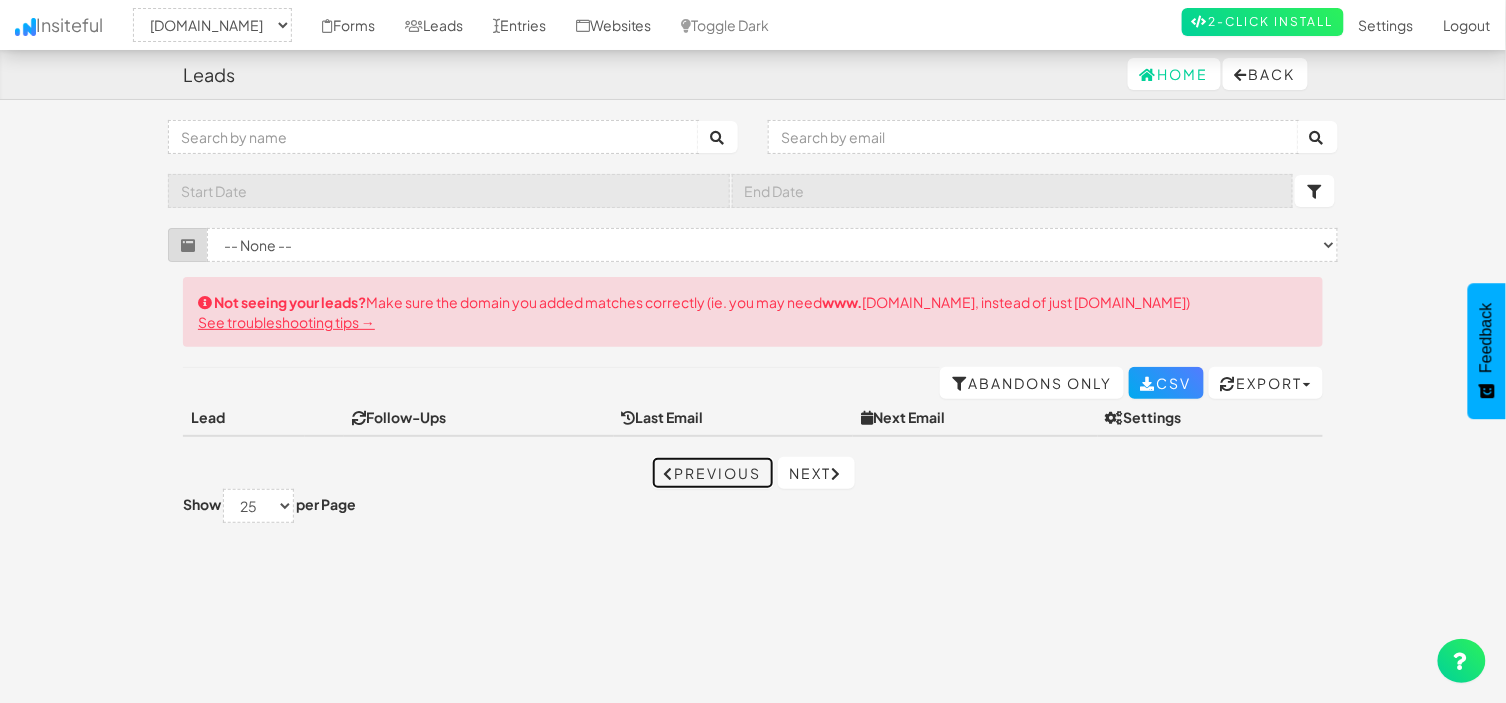 click on "Previous" at bounding box center (713, 473) 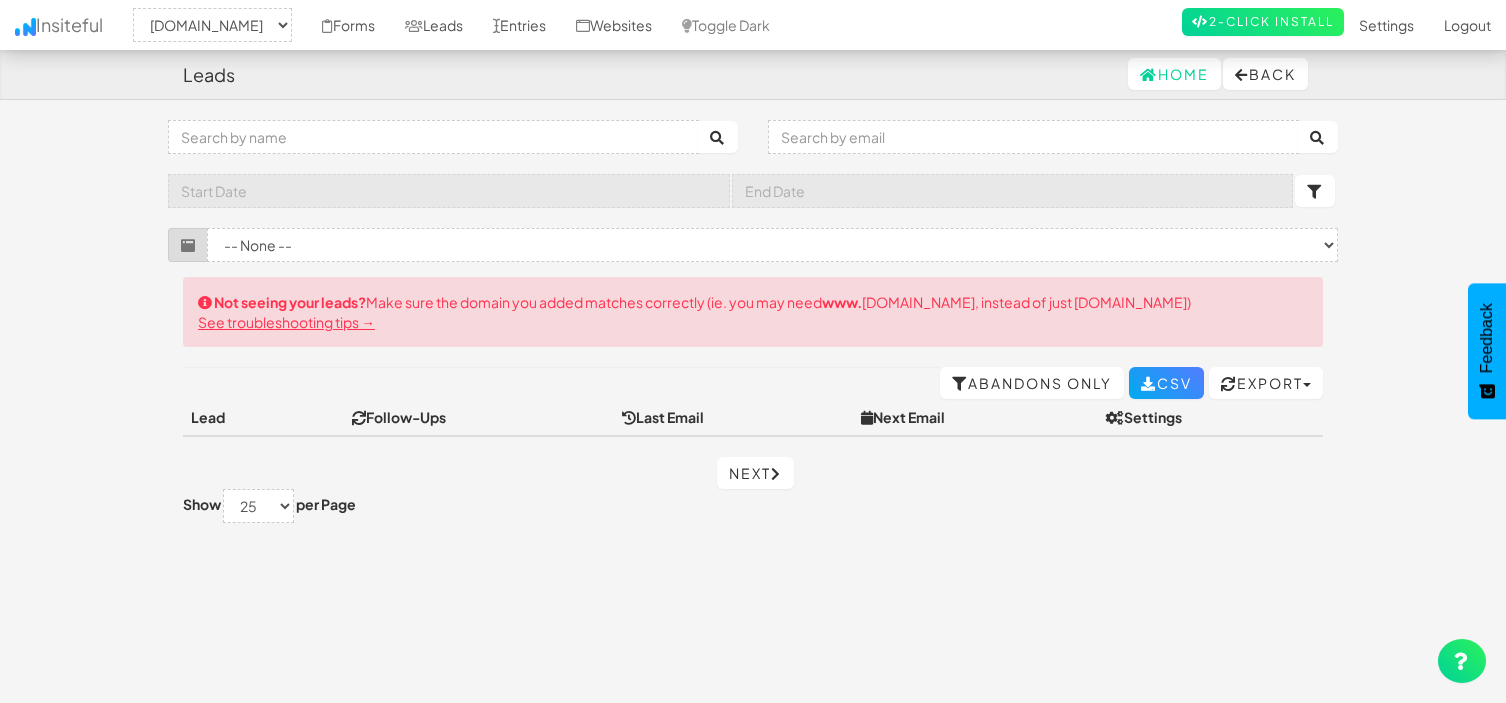 select on "2344" 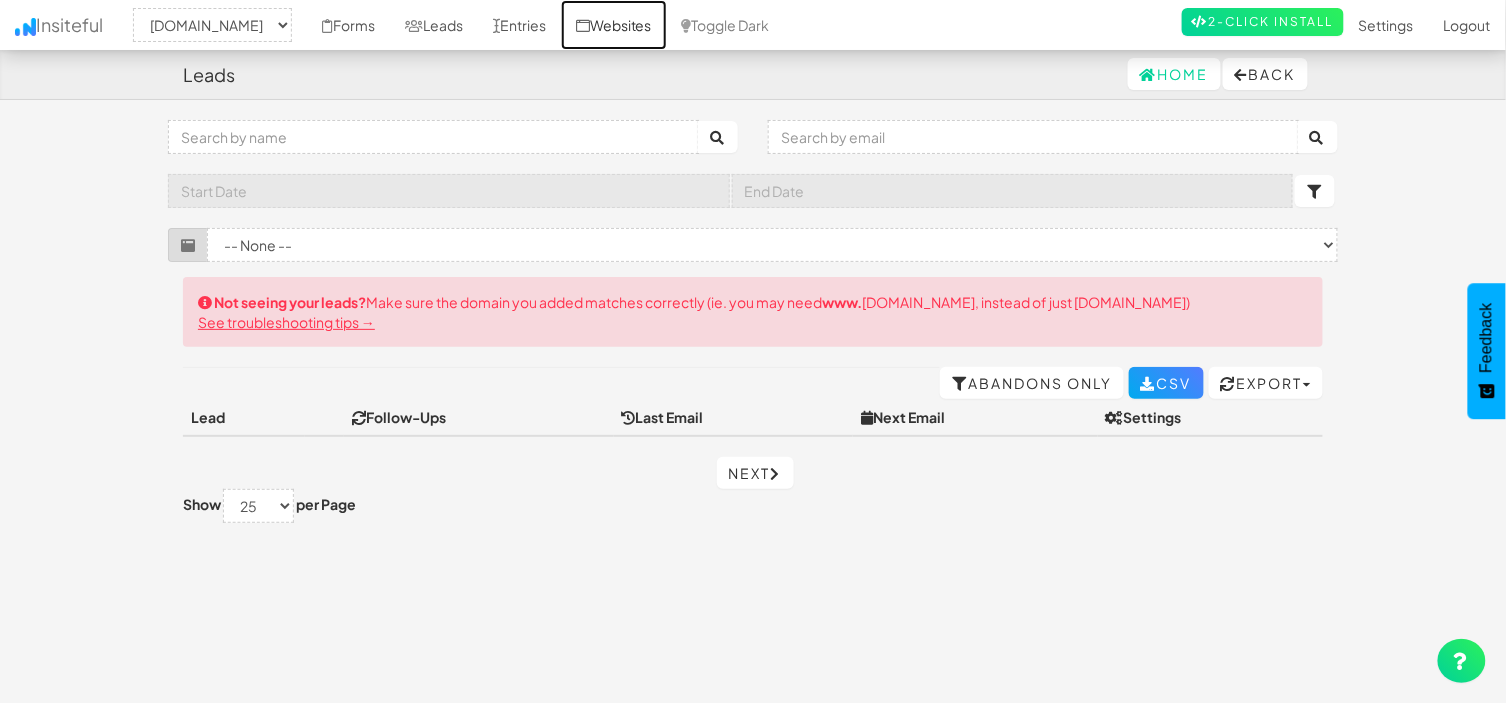 click on "Websites" at bounding box center (614, 25) 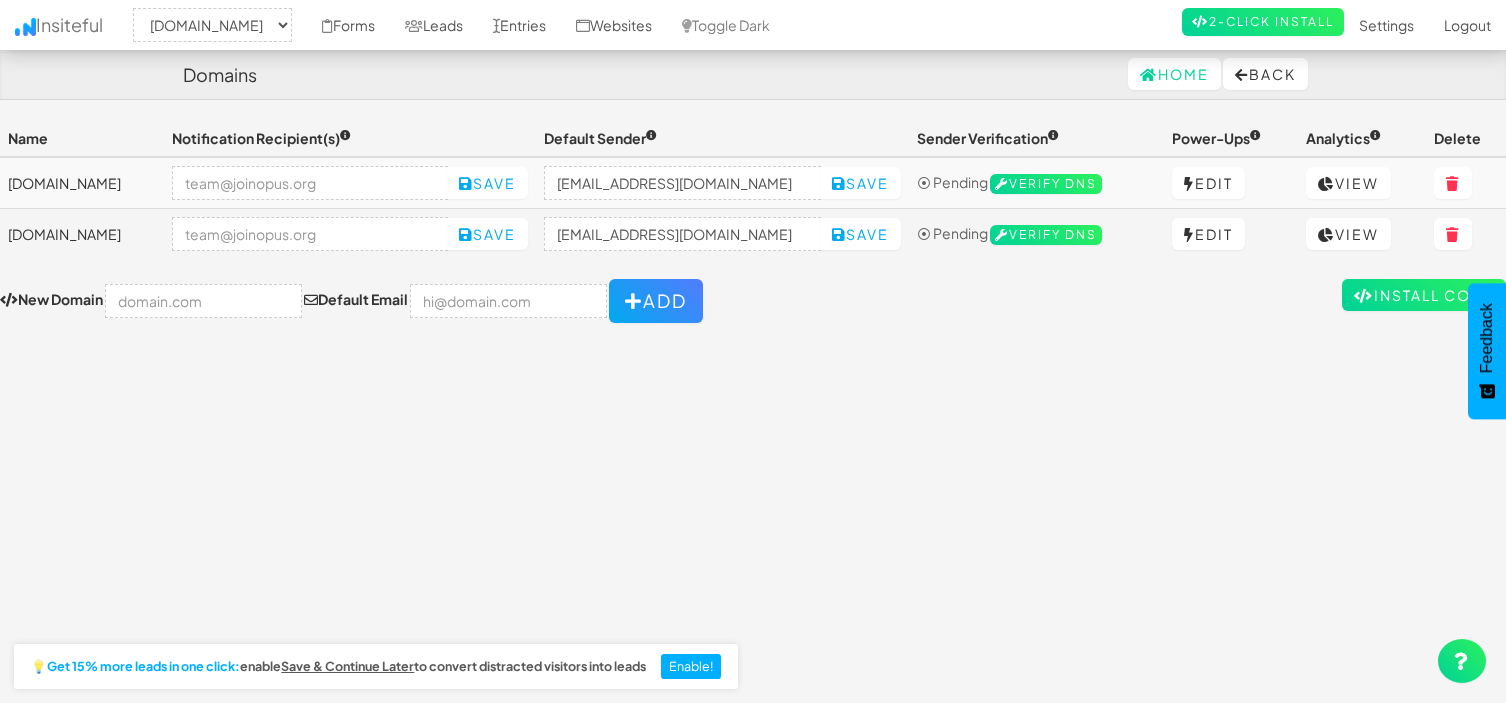 select on "2344" 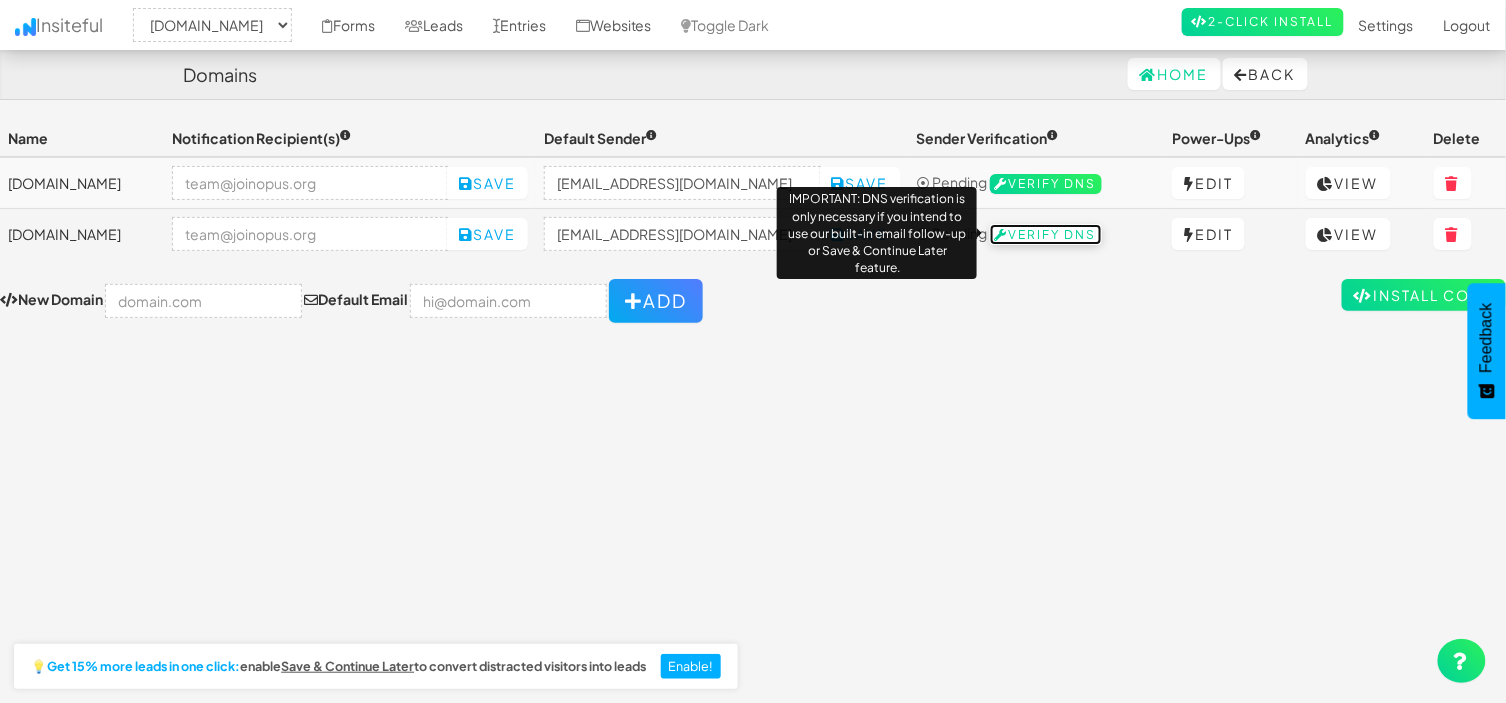 click on "Verify DNS" at bounding box center [1046, 235] 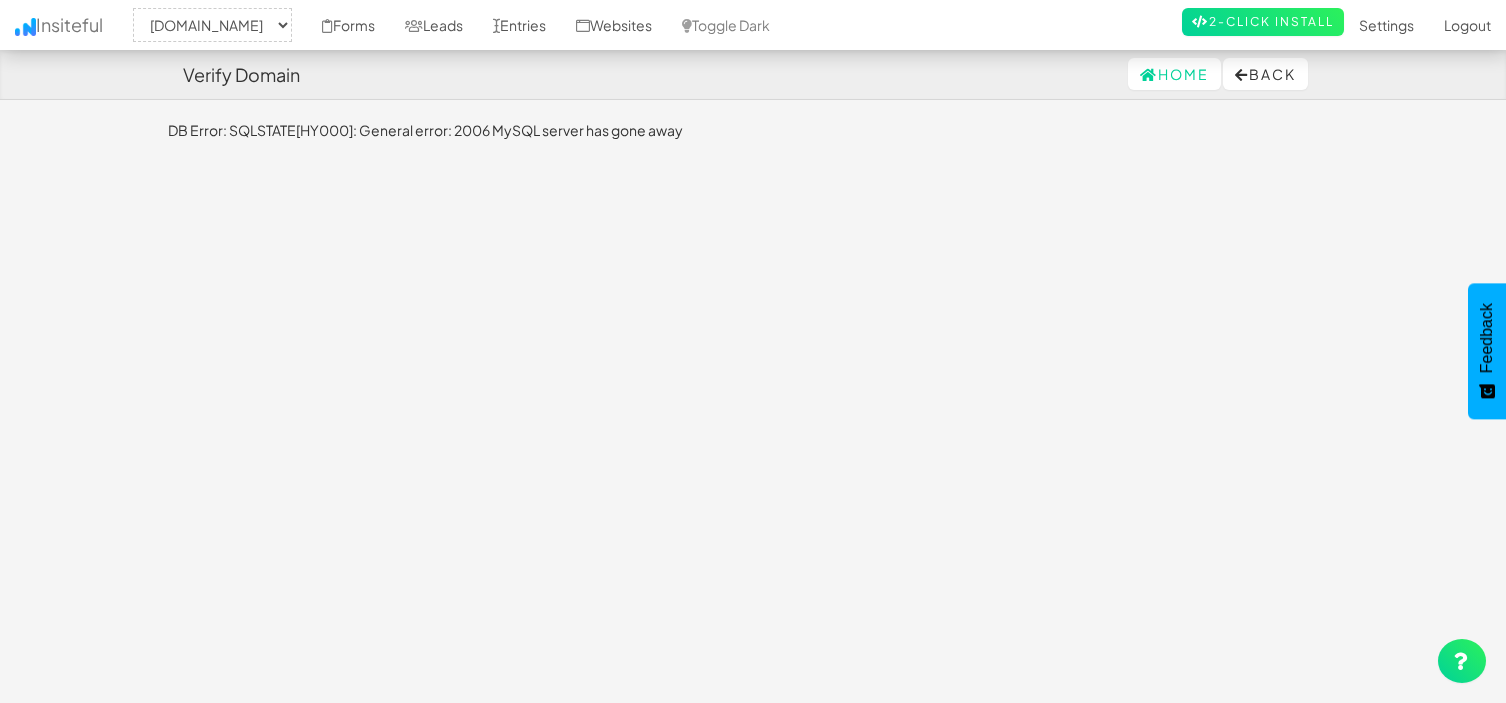 select on "2344" 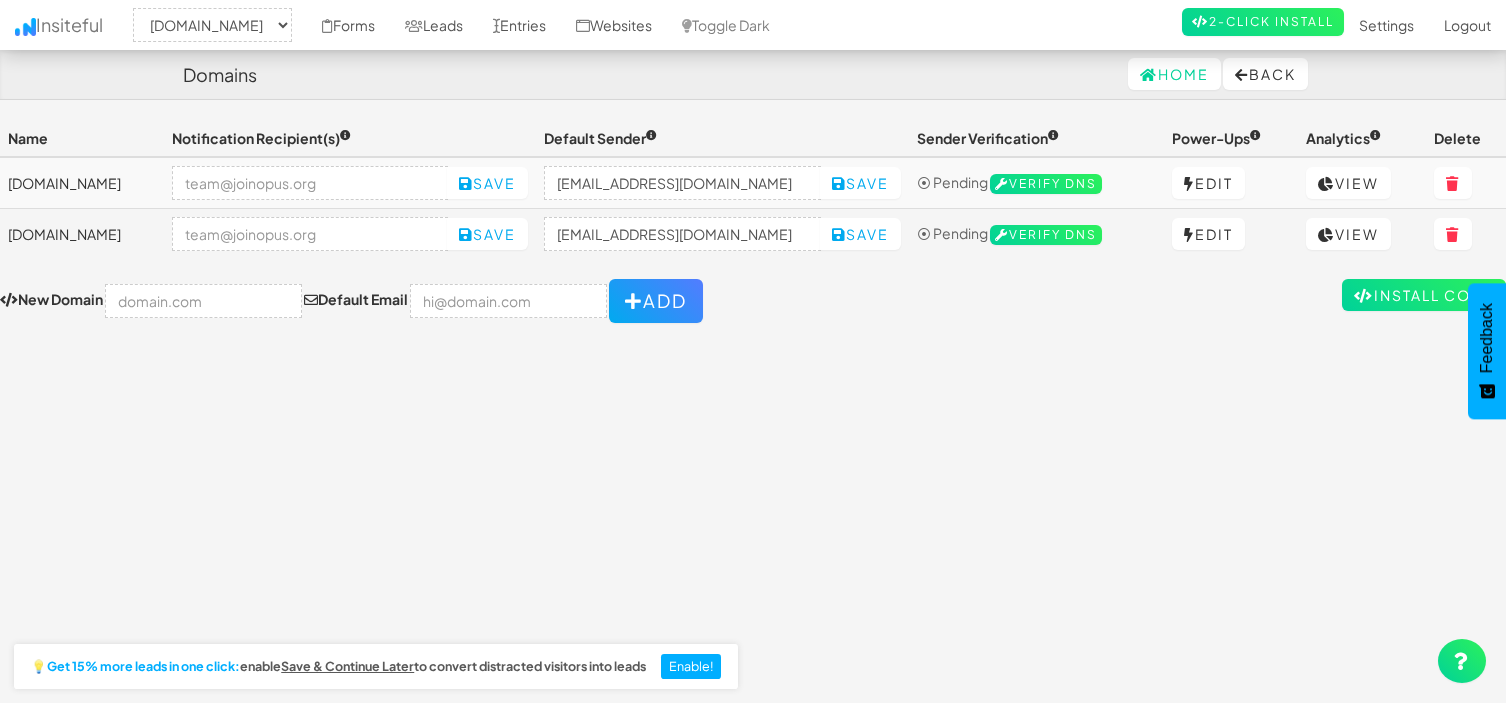 select on "2344" 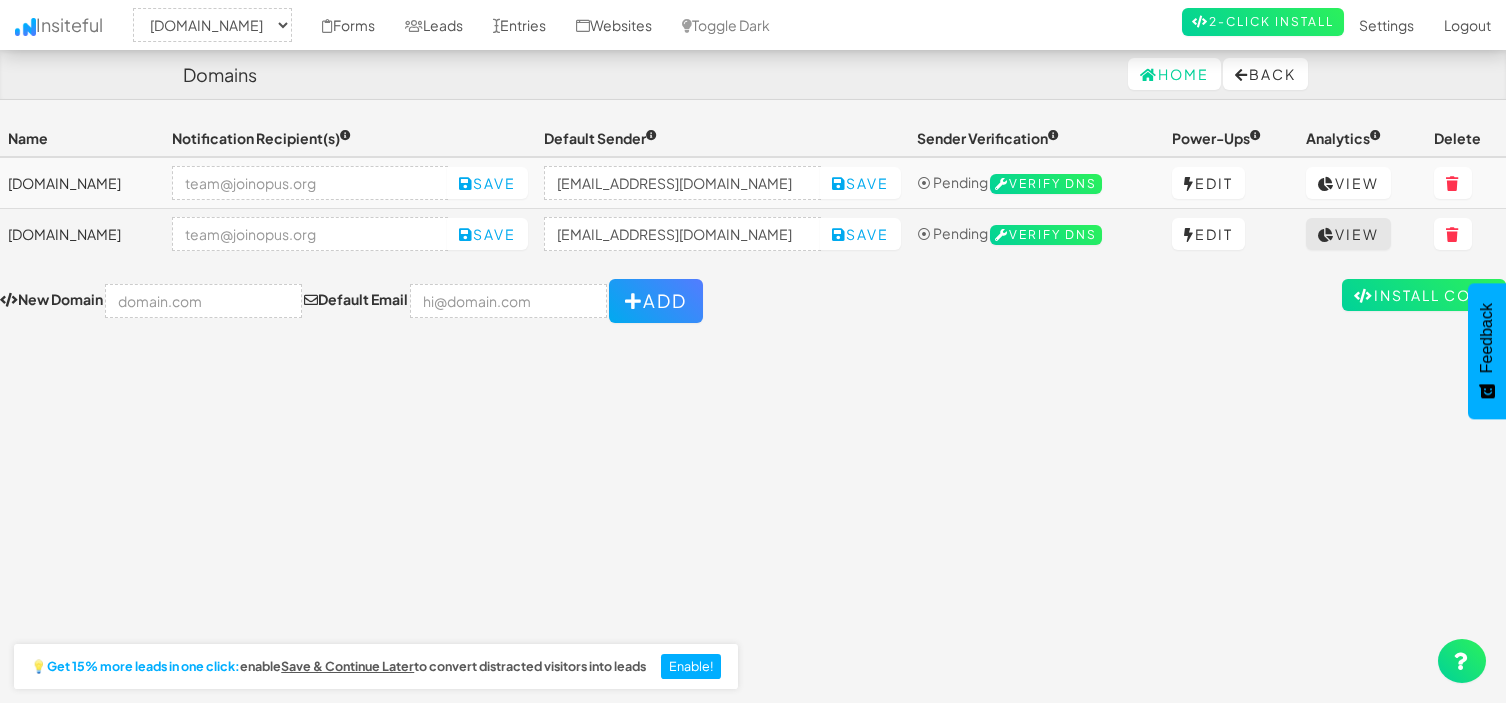 scroll, scrollTop: 0, scrollLeft: 0, axis: both 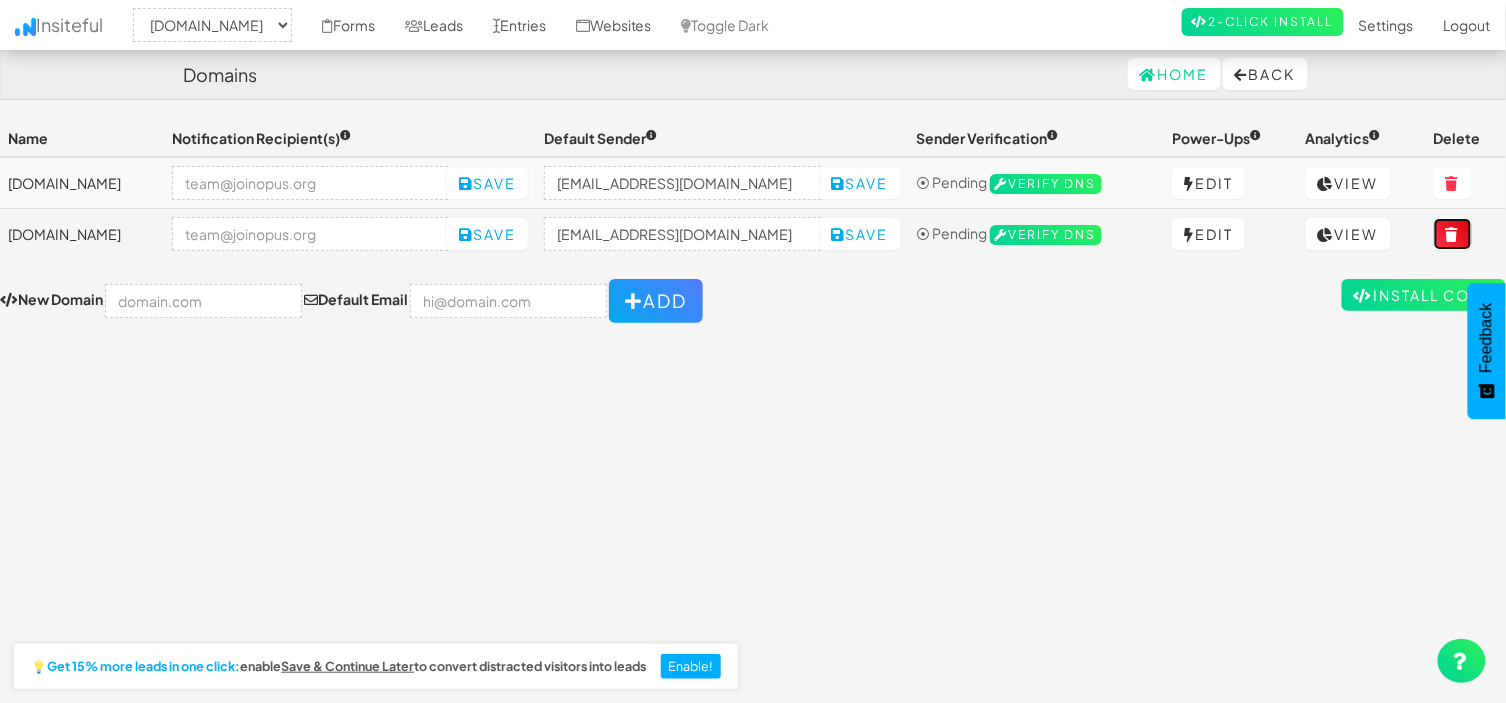 click at bounding box center [1453, 235] 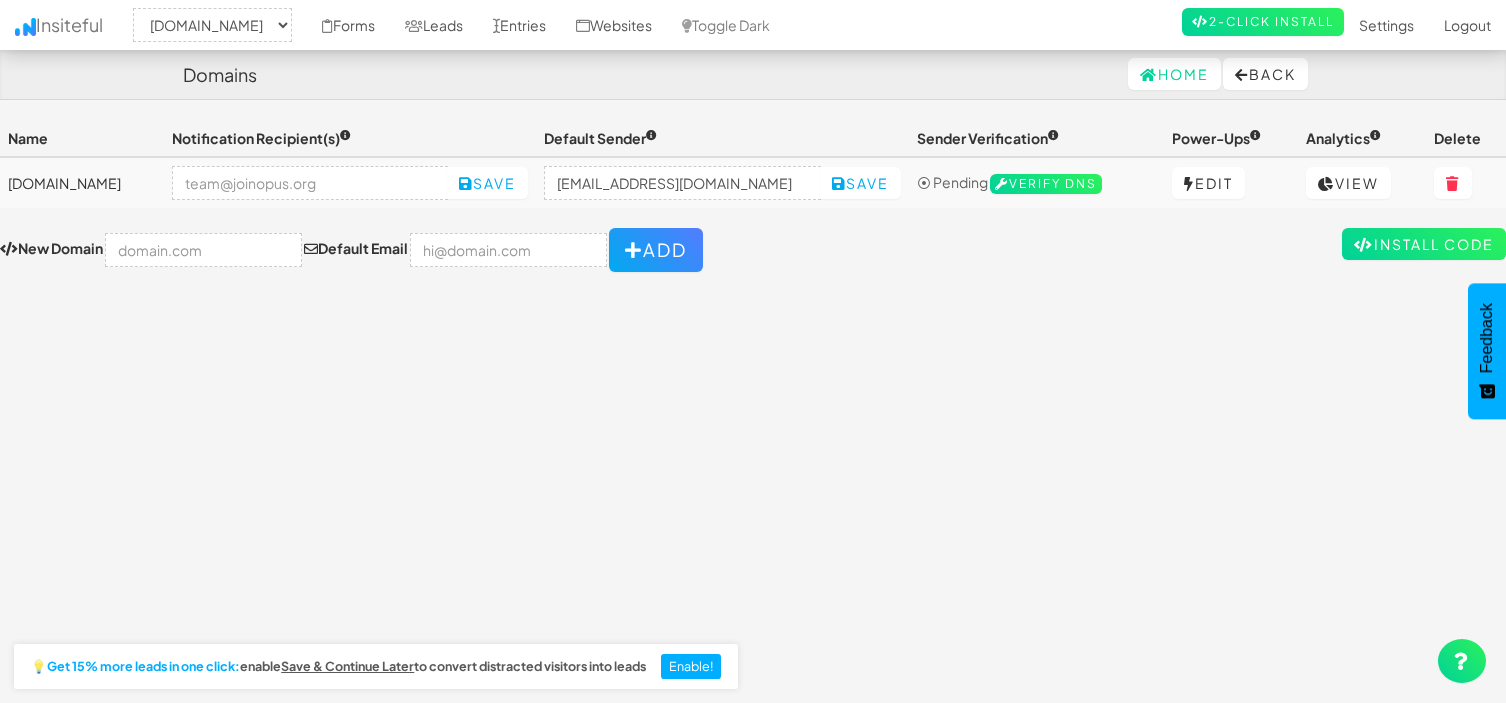 select on "2344" 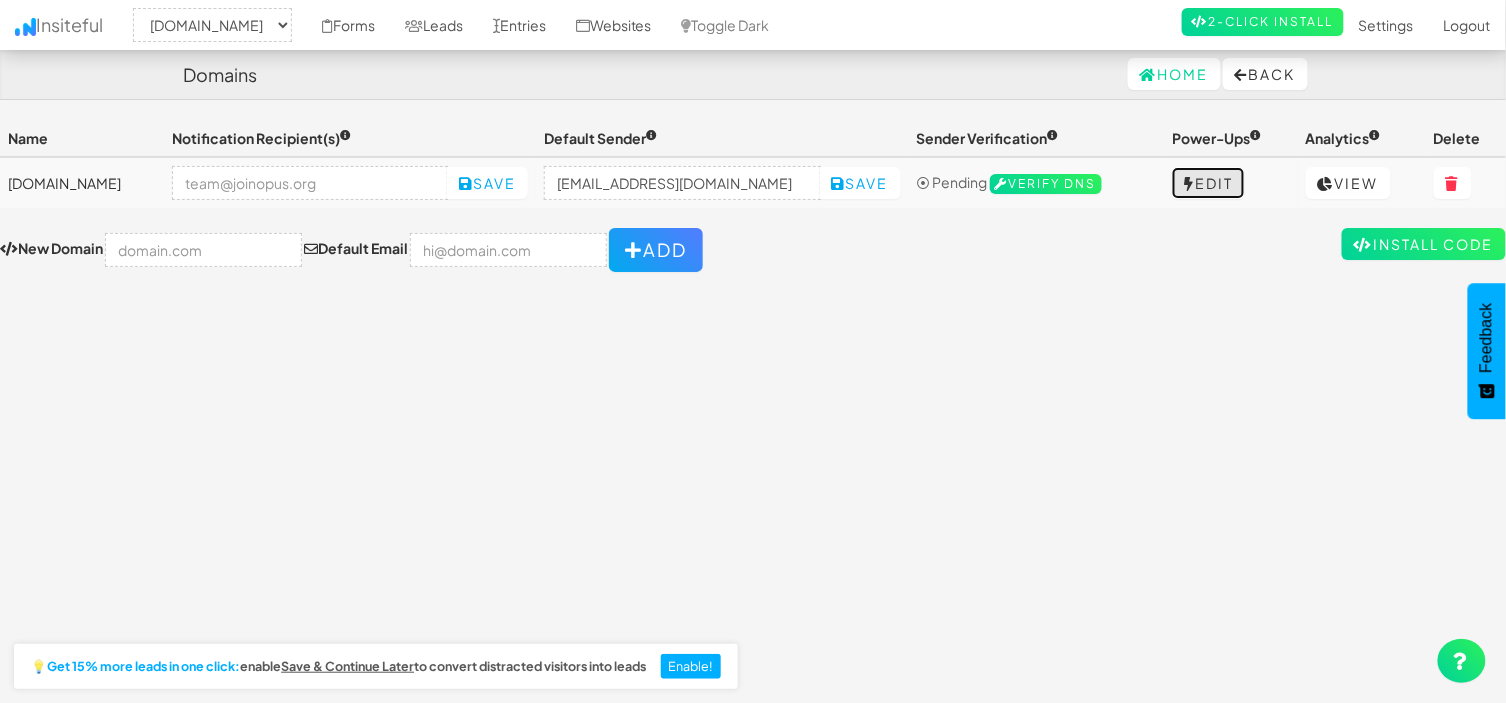 click on "Edit" at bounding box center (1208, 183) 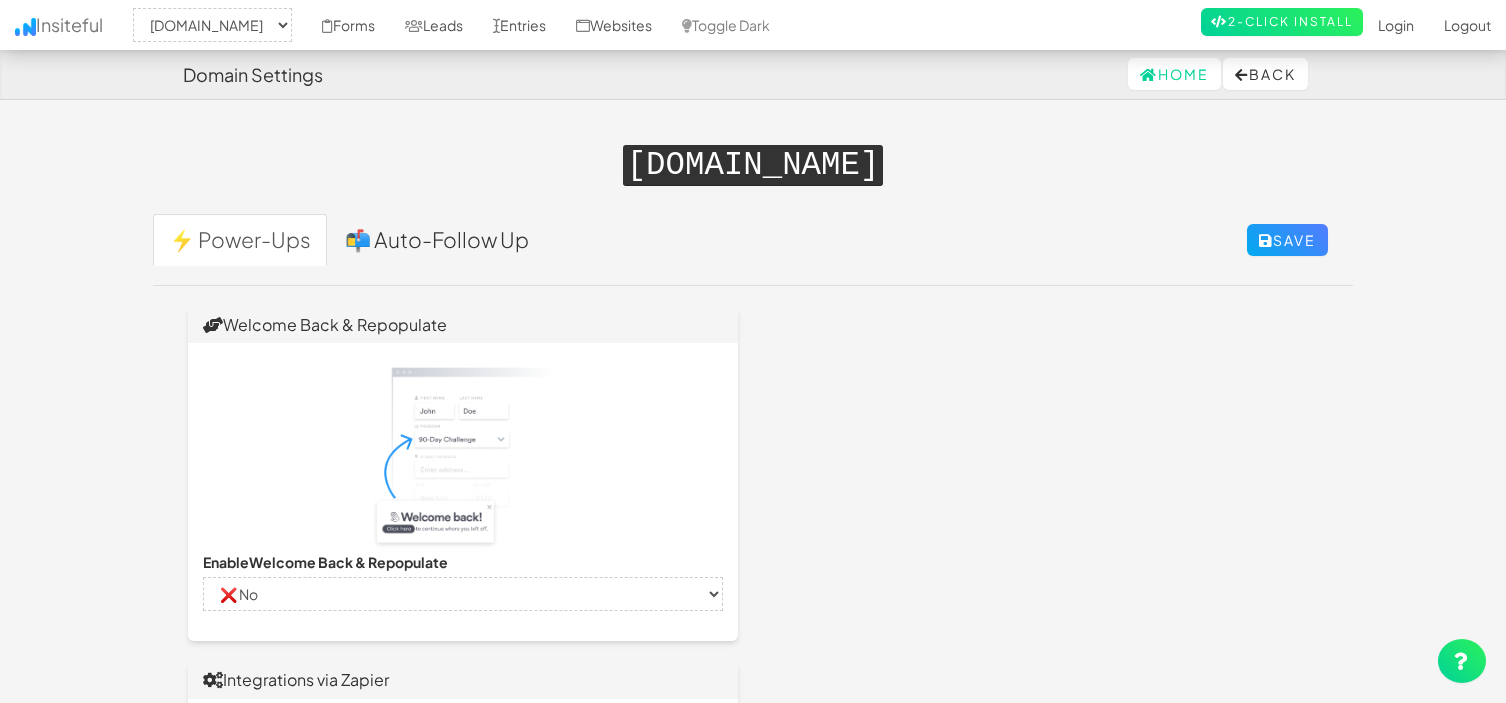 select on "2344" 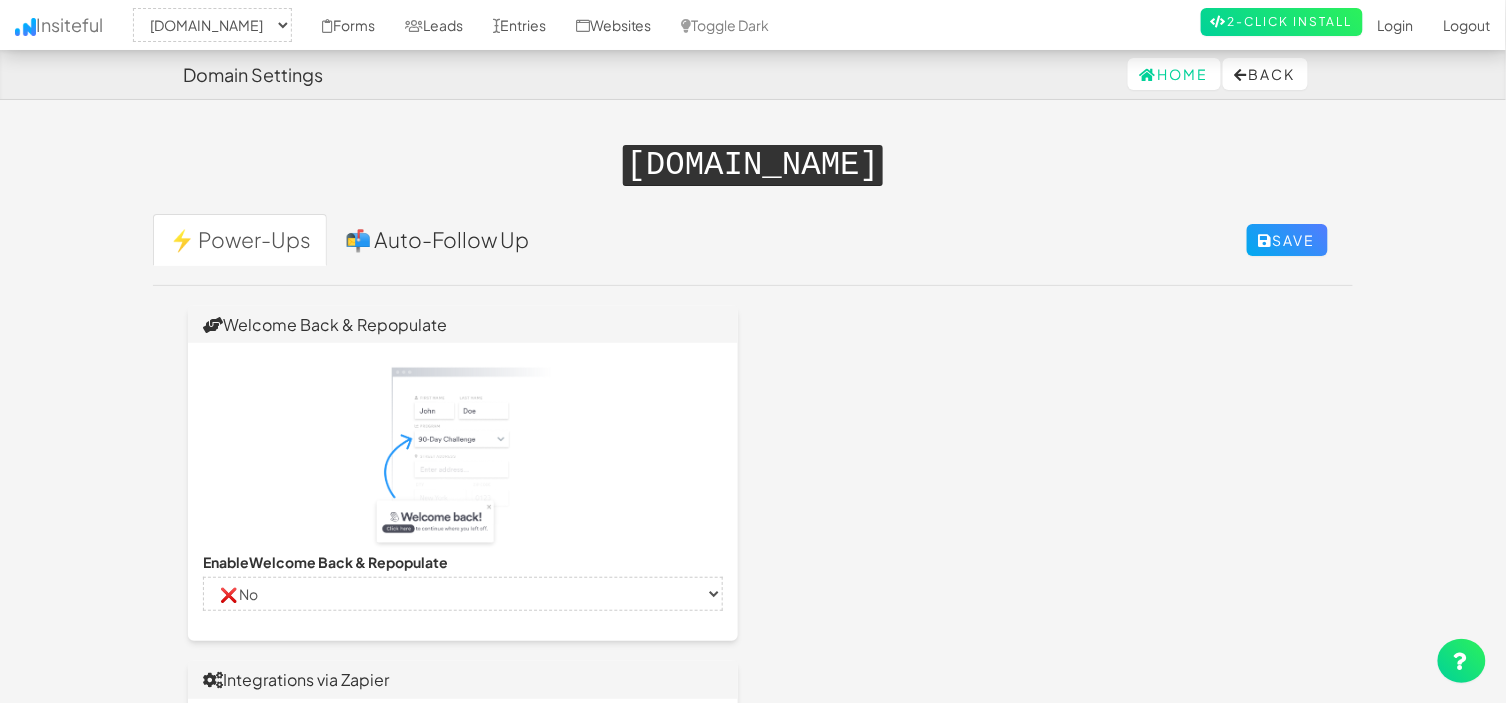 select on "false" 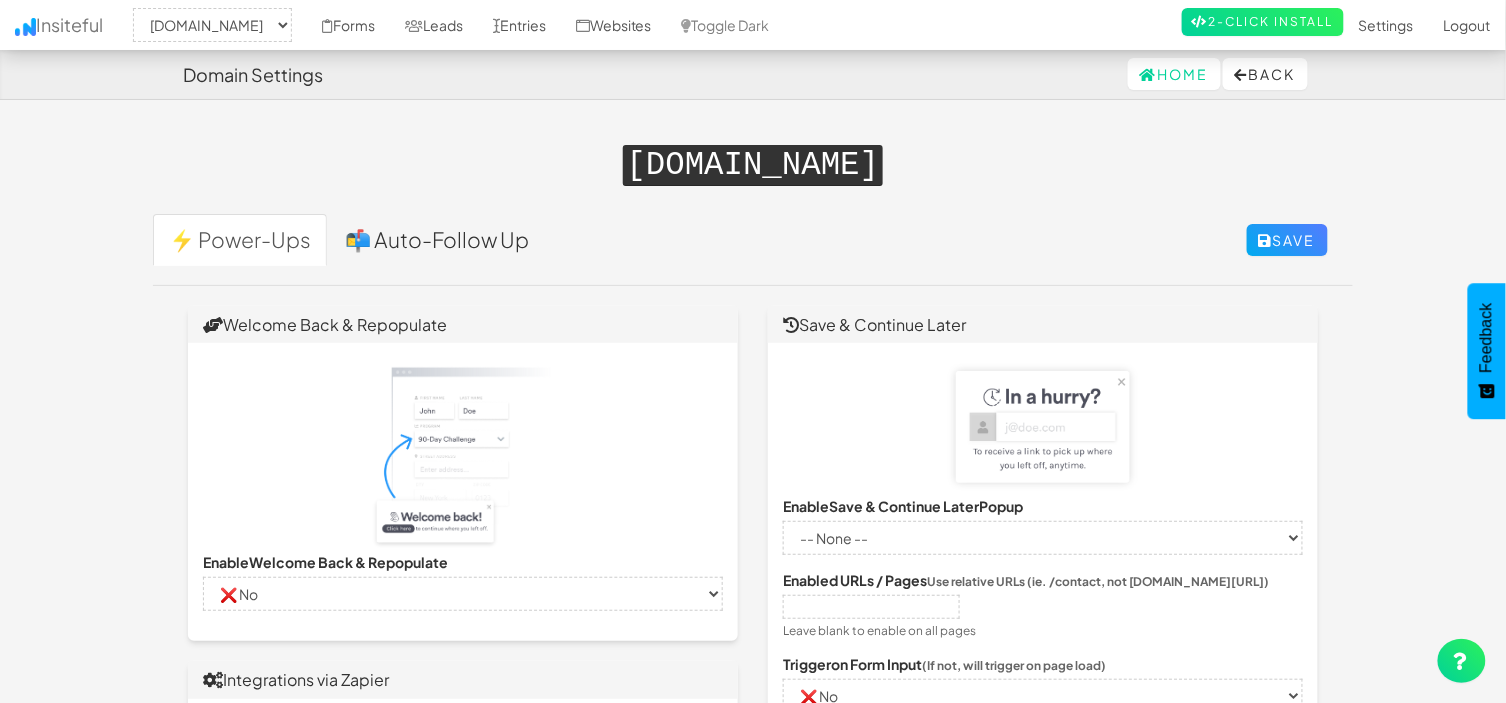 scroll, scrollTop: 0, scrollLeft: 0, axis: both 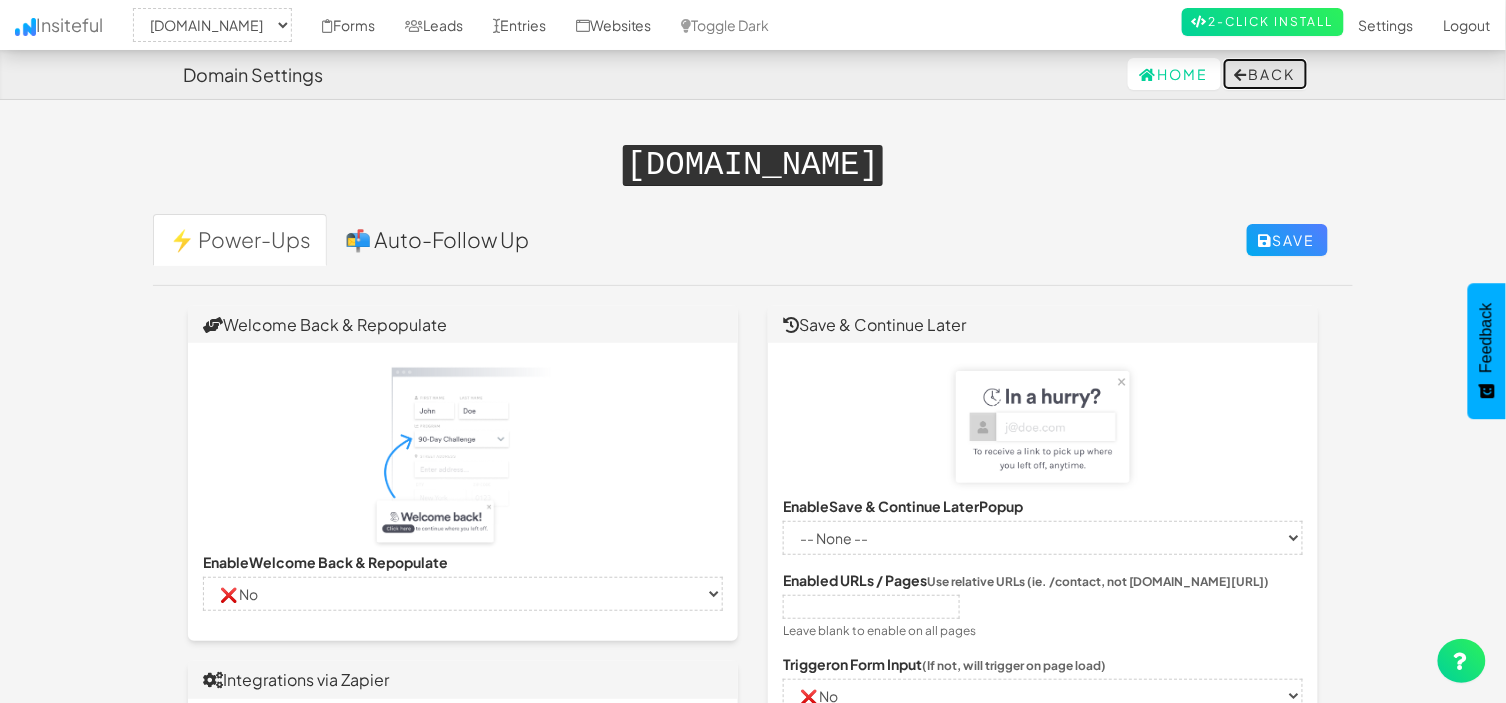 click on "Back" at bounding box center (1265, 74) 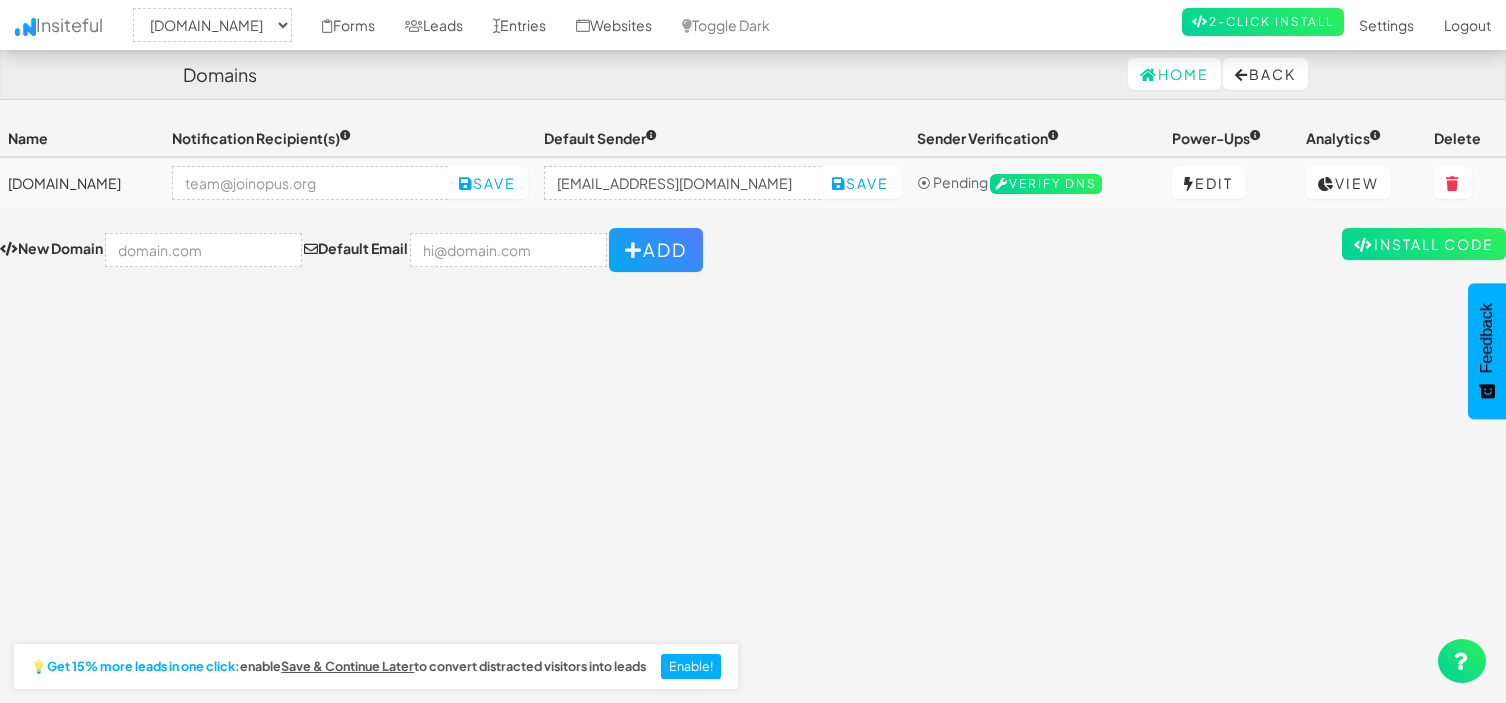 select on "2344" 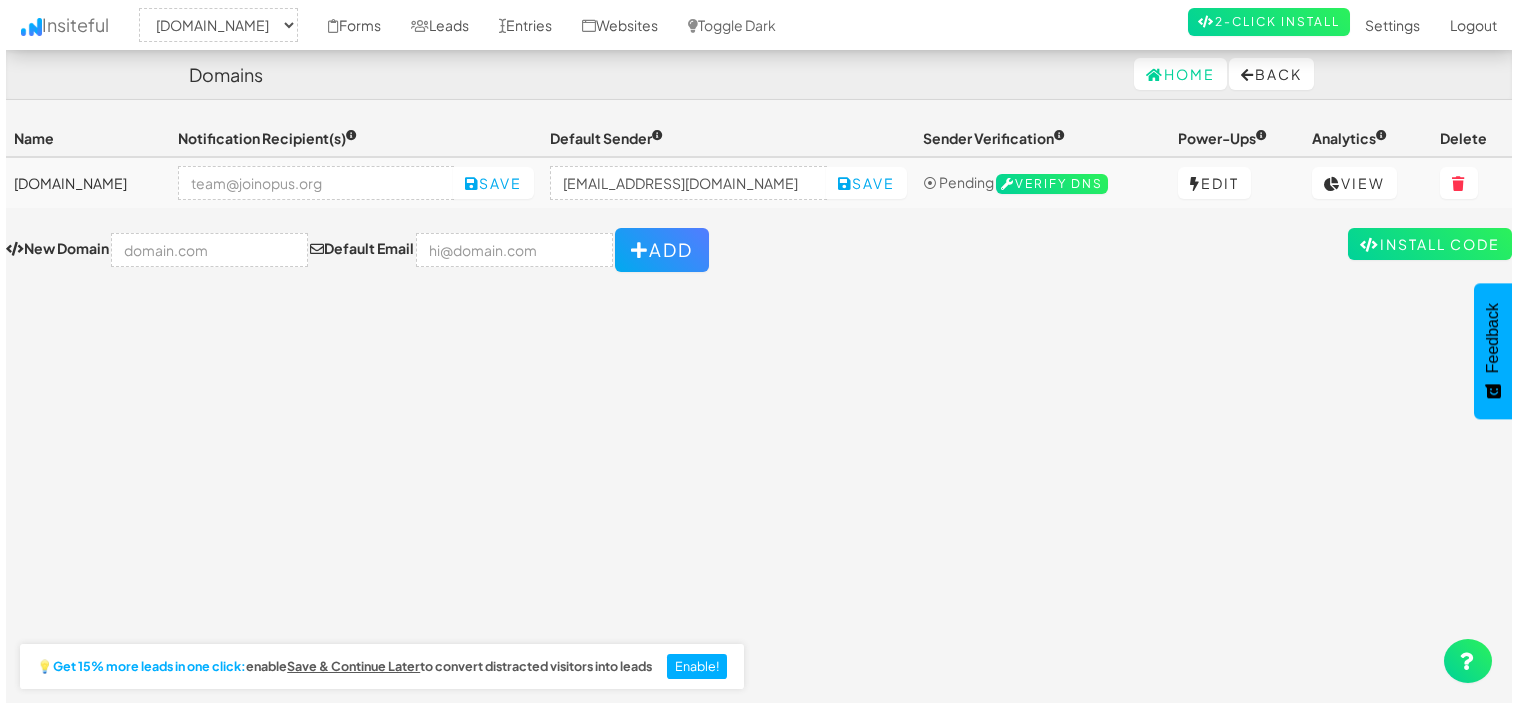 scroll, scrollTop: 0, scrollLeft: 0, axis: both 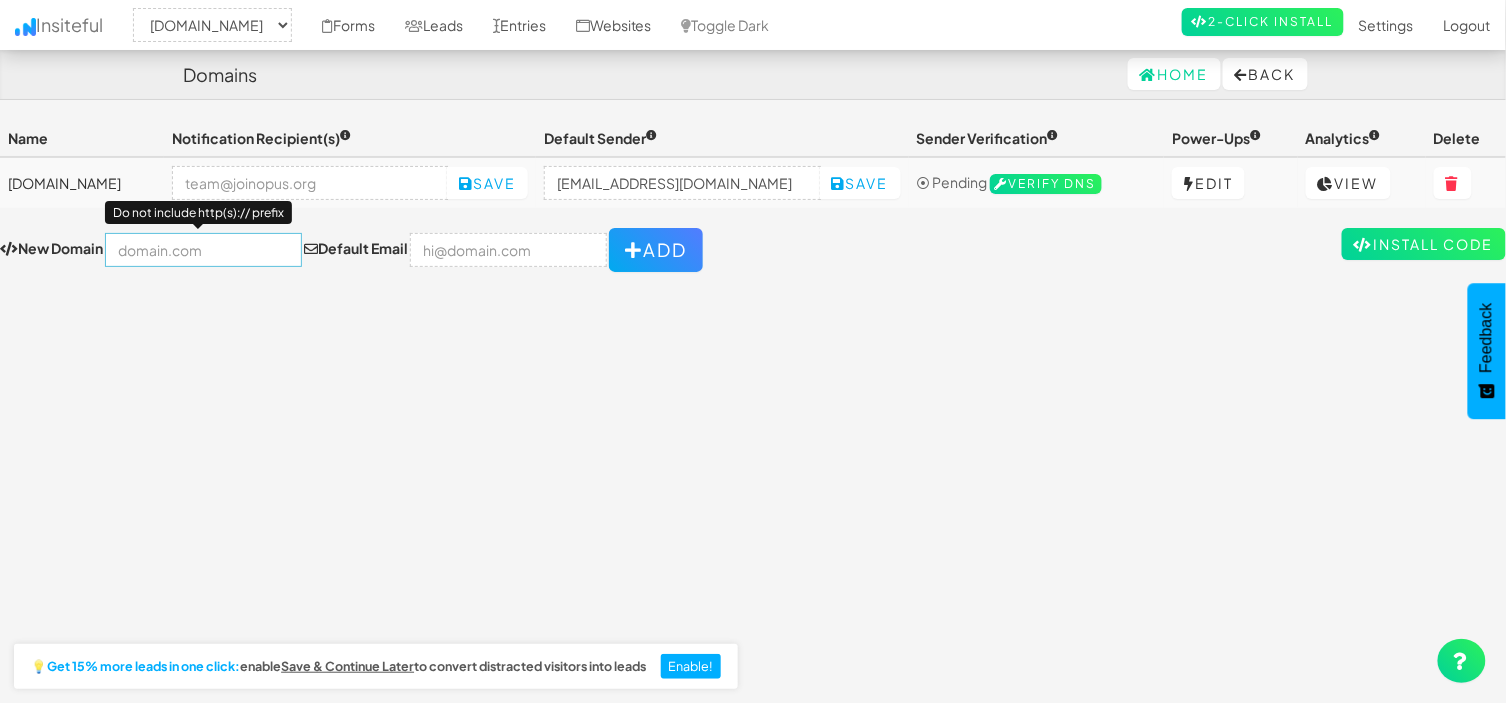 click at bounding box center [203, 250] 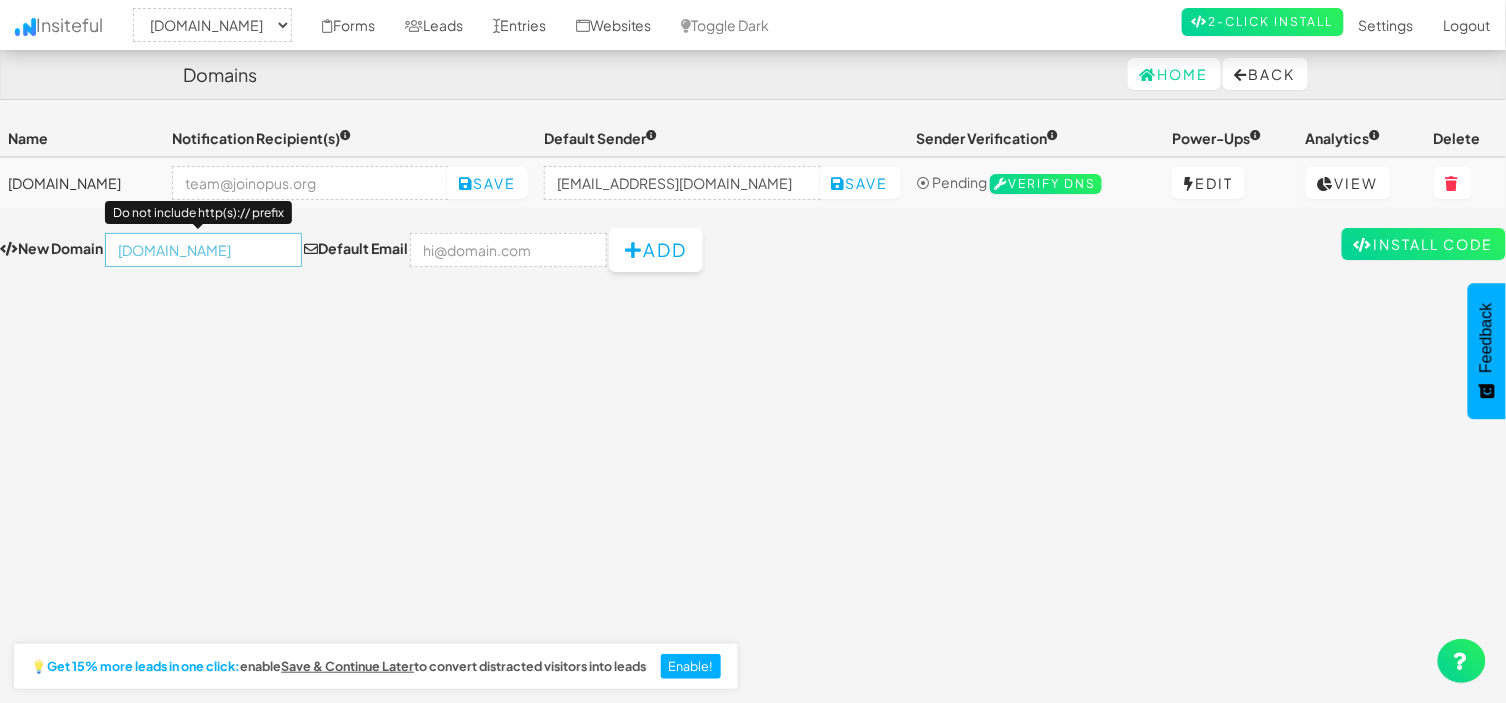 type on "[DOMAIN_NAME]" 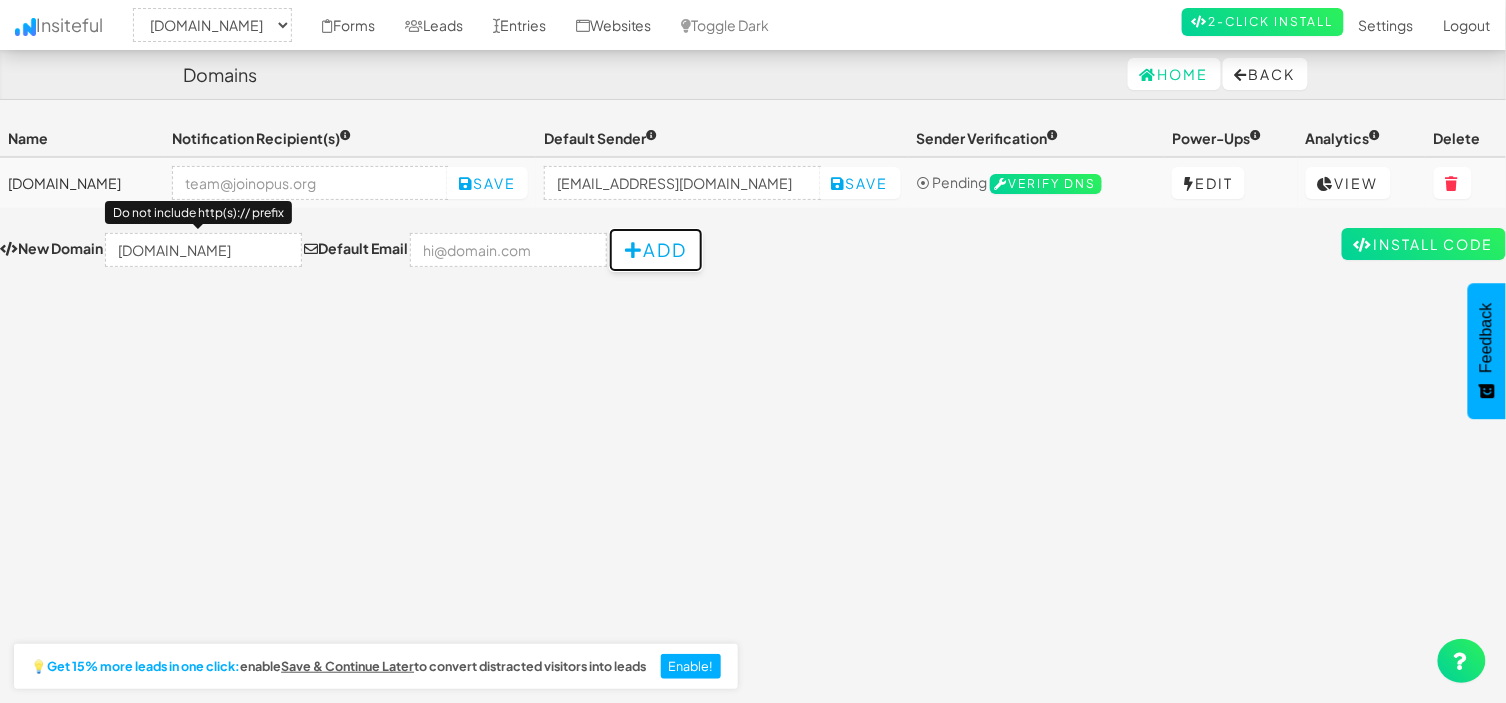 click on "Add" at bounding box center (656, 250) 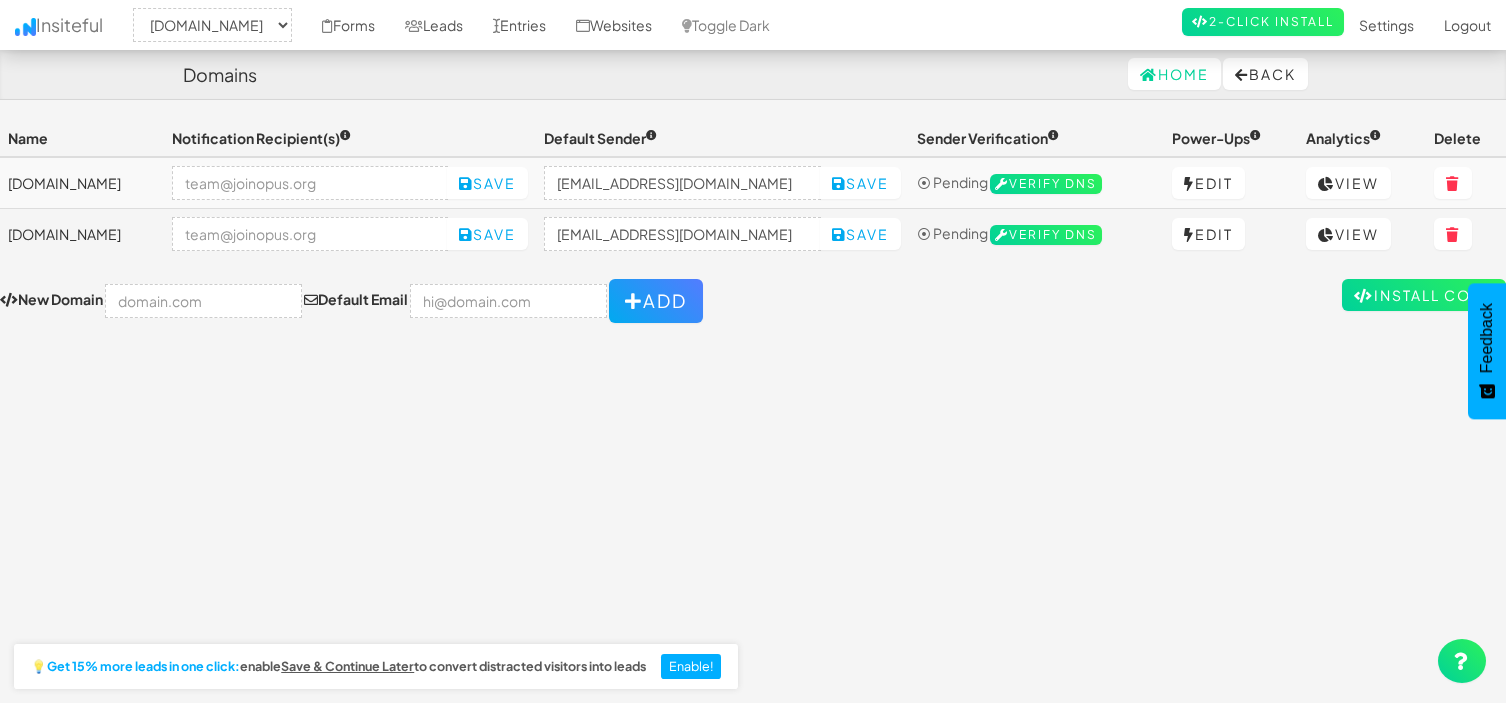select on "2344" 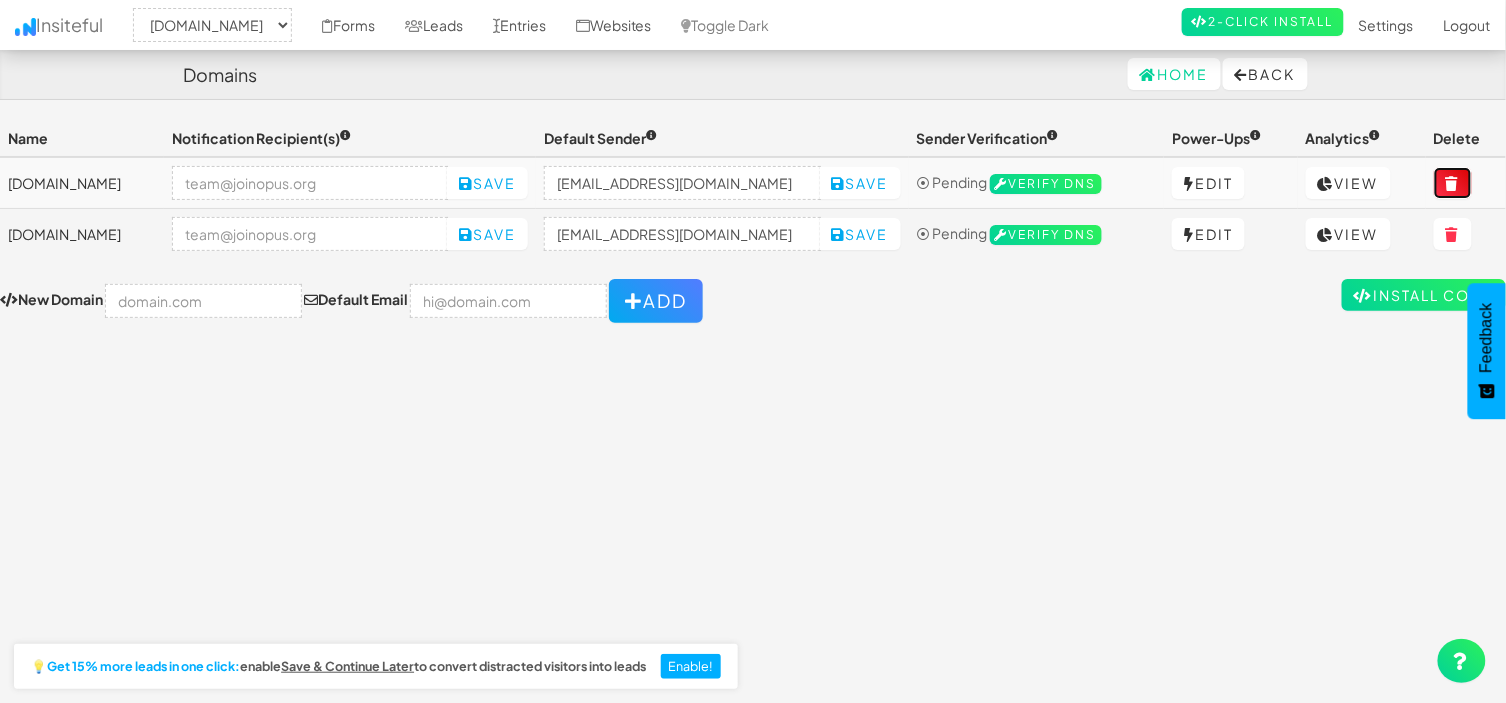 click at bounding box center [1453, 184] 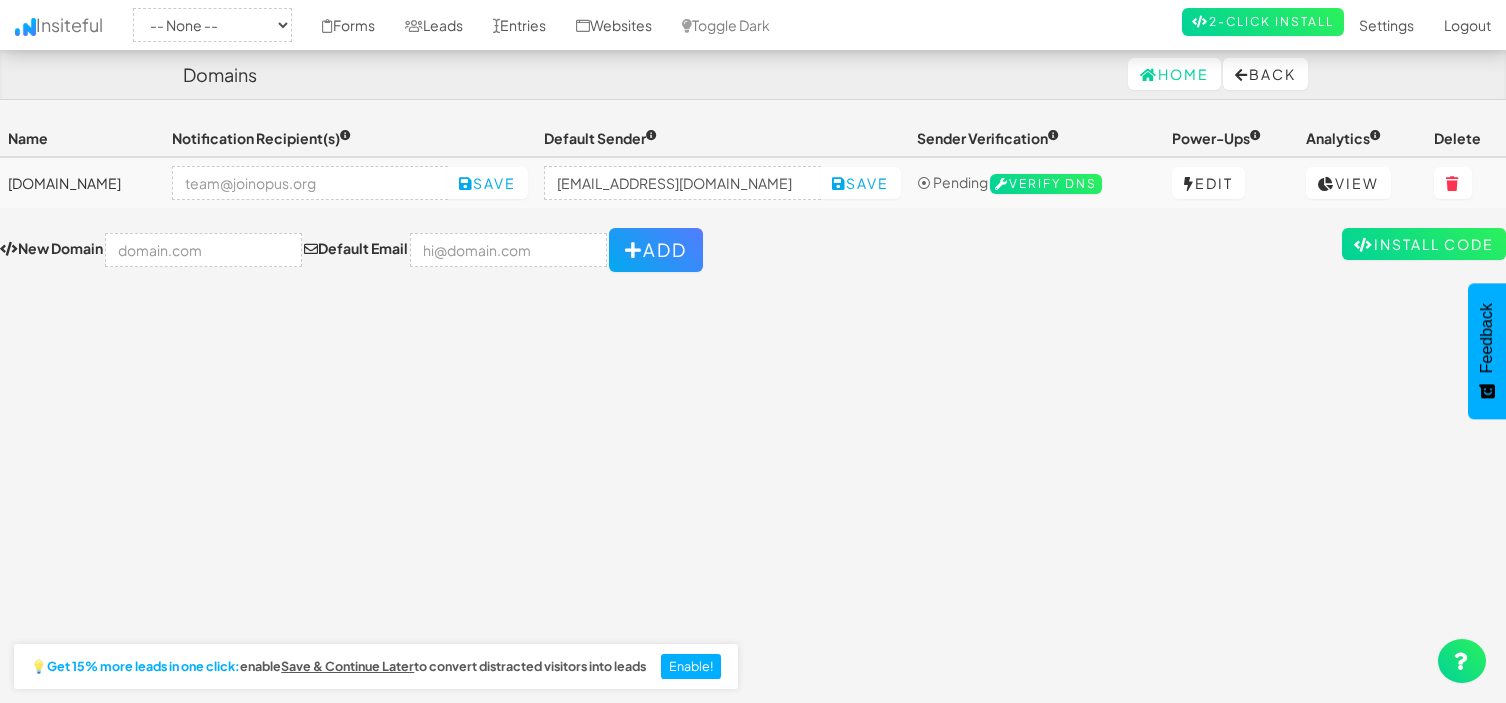 scroll, scrollTop: 0, scrollLeft: 0, axis: both 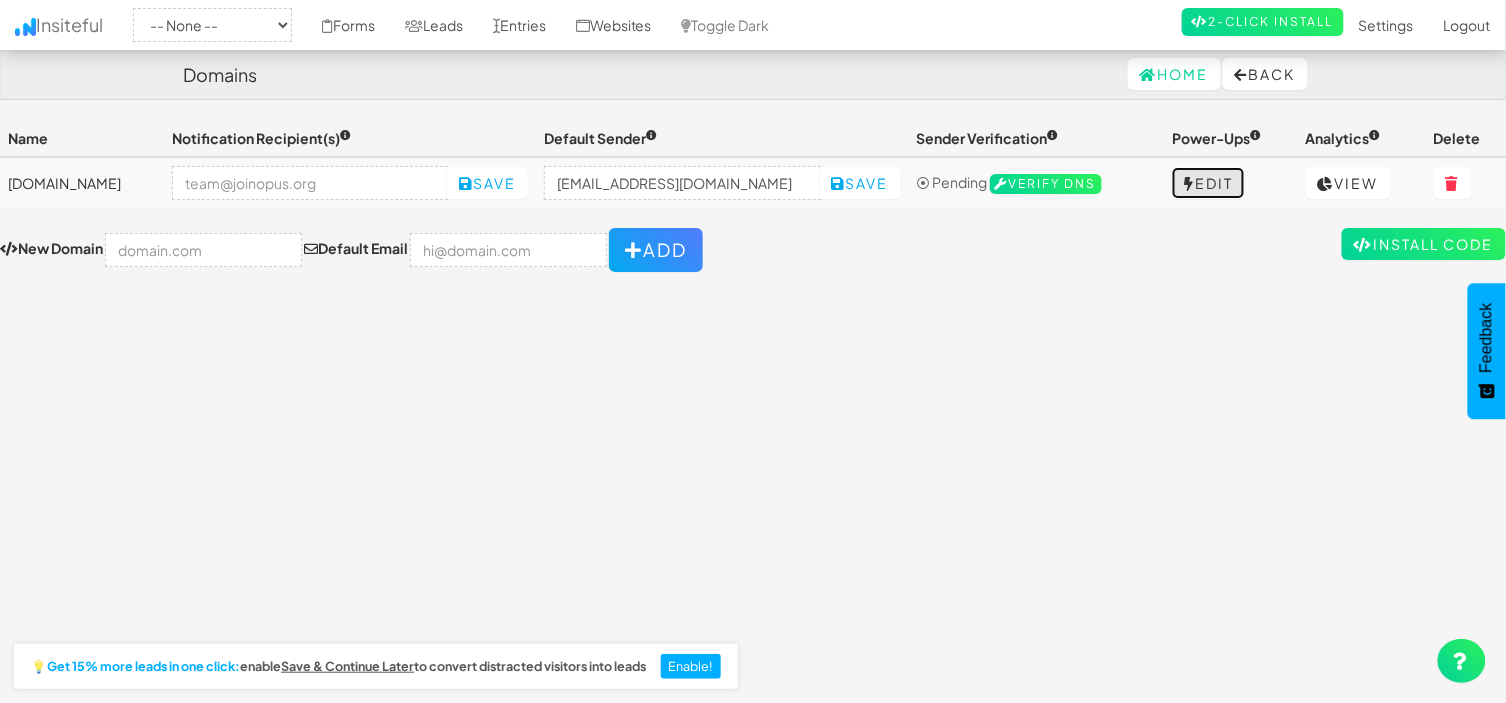 click on "Edit" at bounding box center (1208, 183) 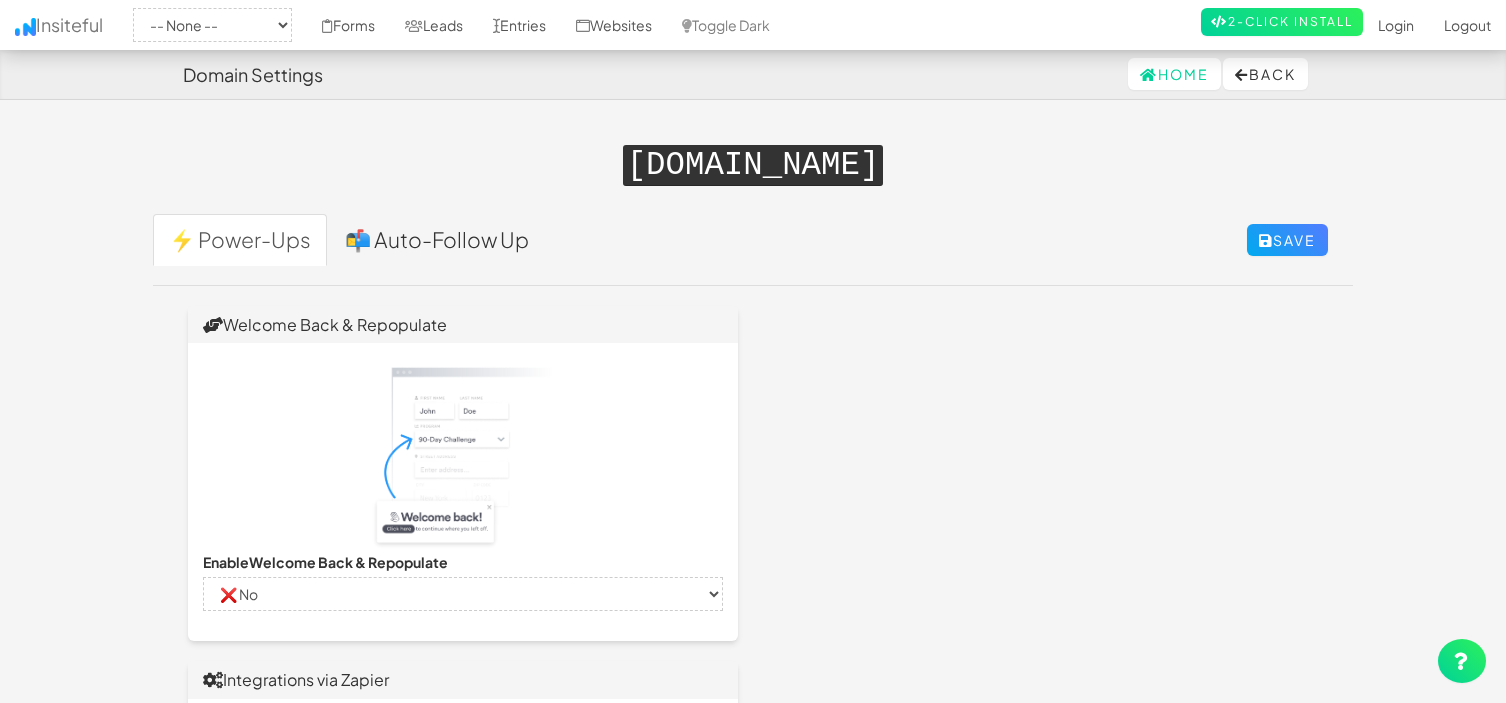 select on "false" 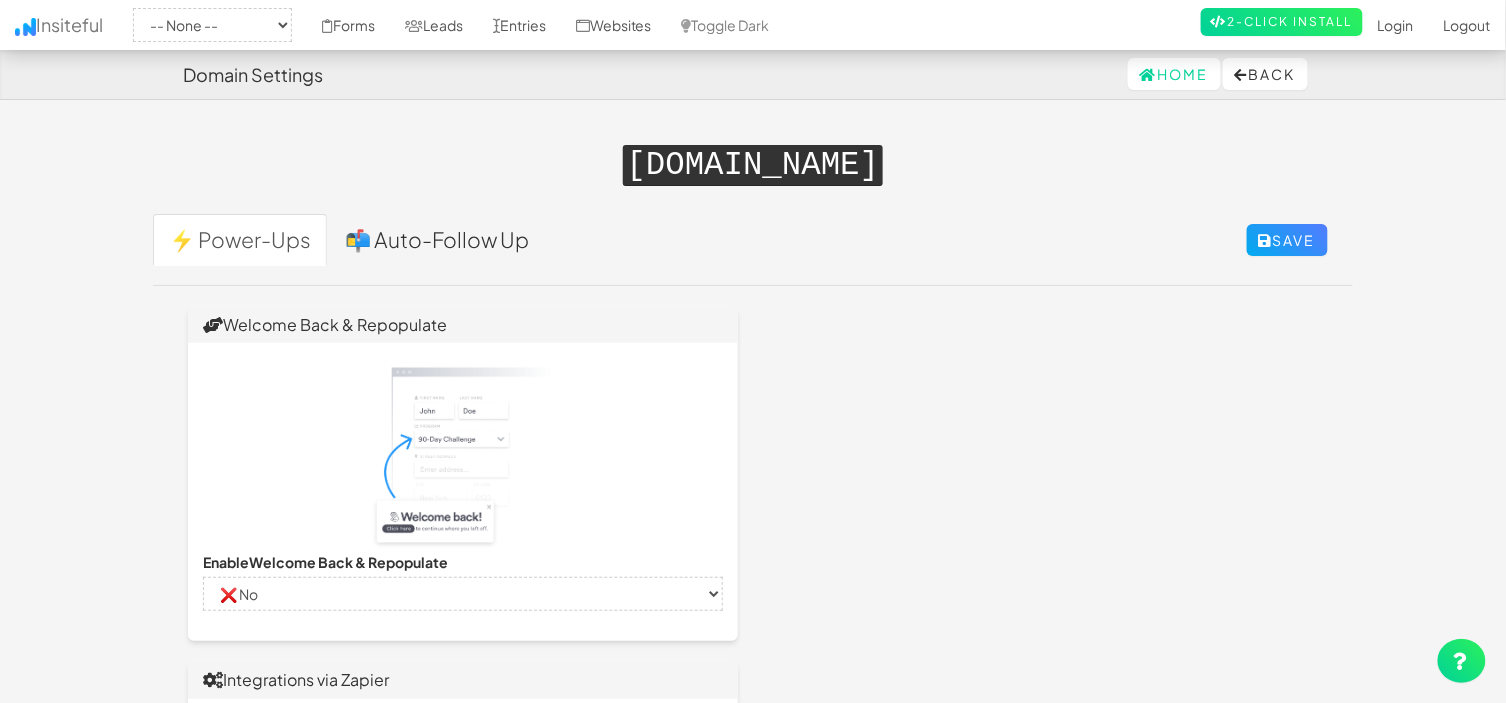 select on "false" 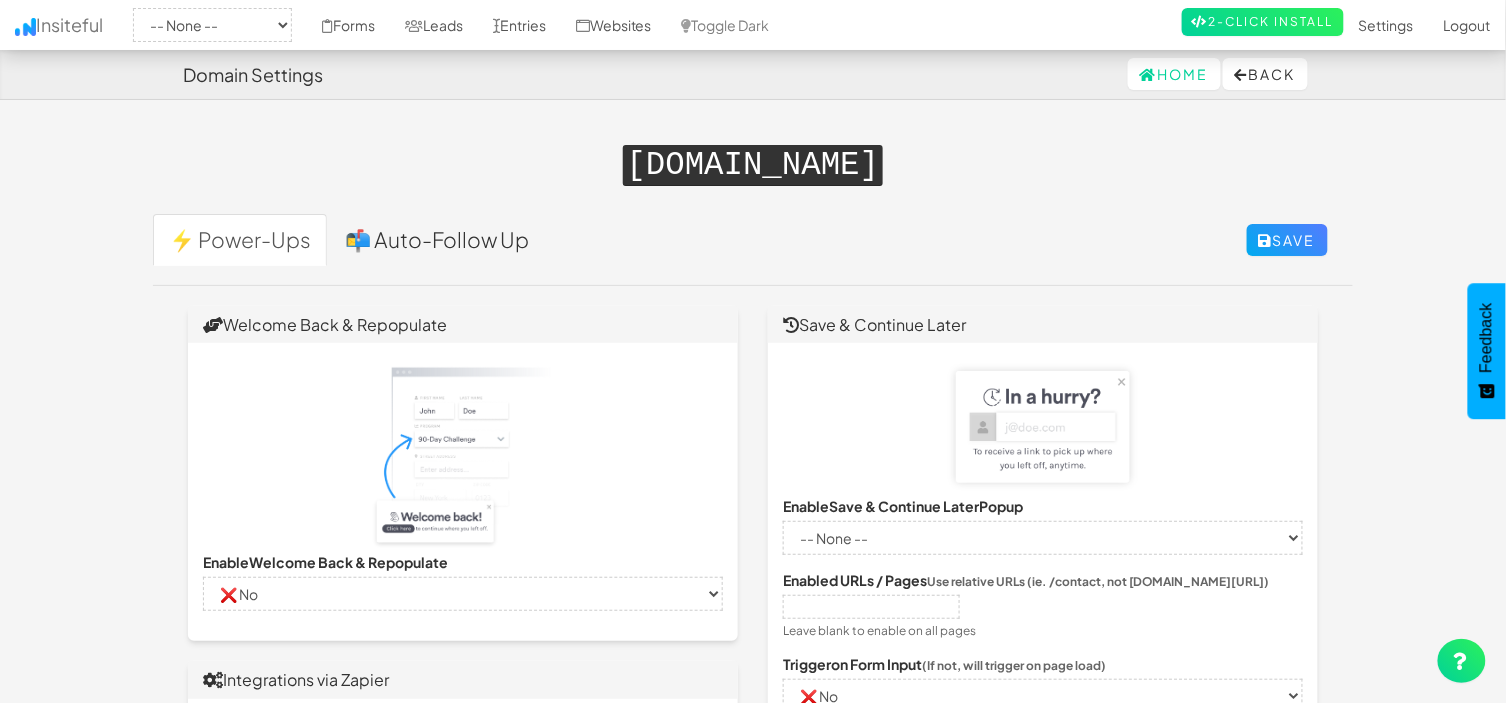 scroll, scrollTop: 0, scrollLeft: 0, axis: both 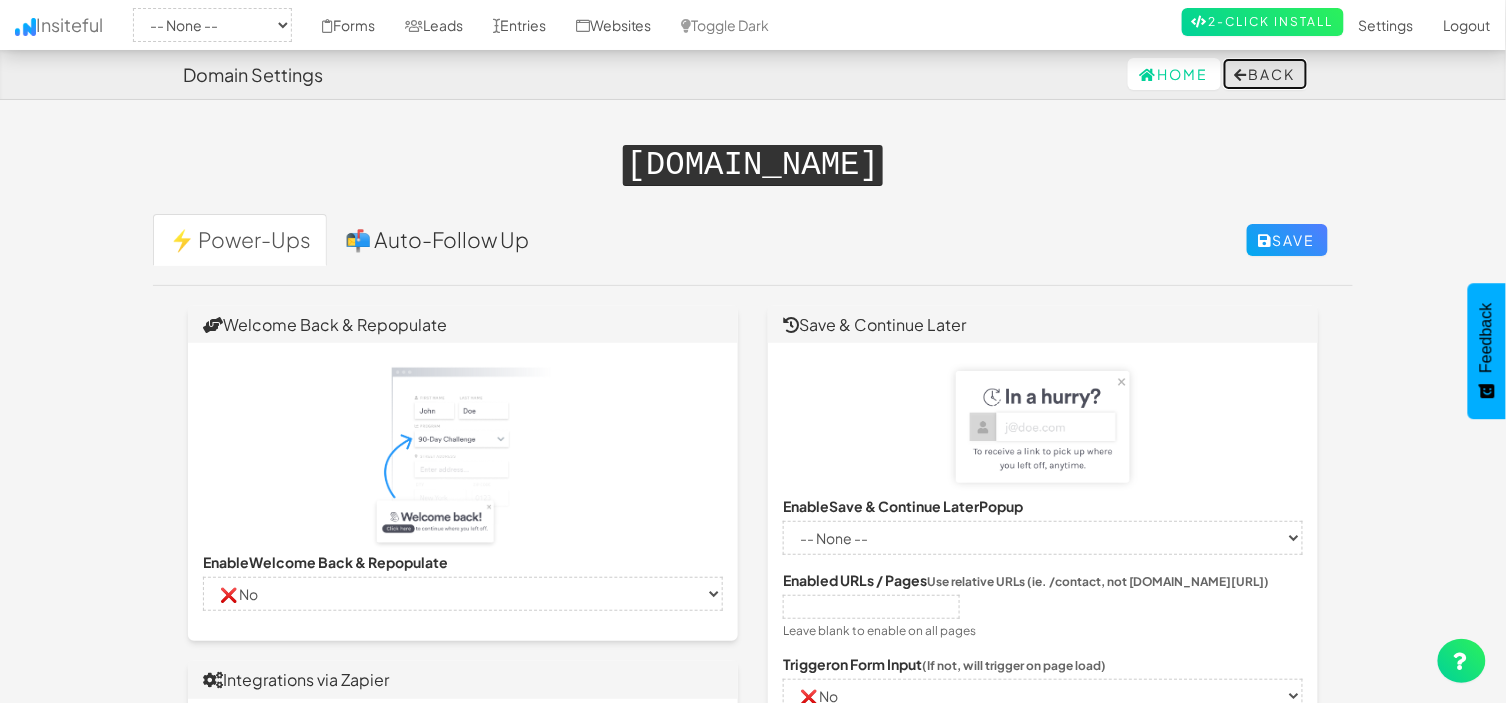 click on "Back" at bounding box center [1265, 74] 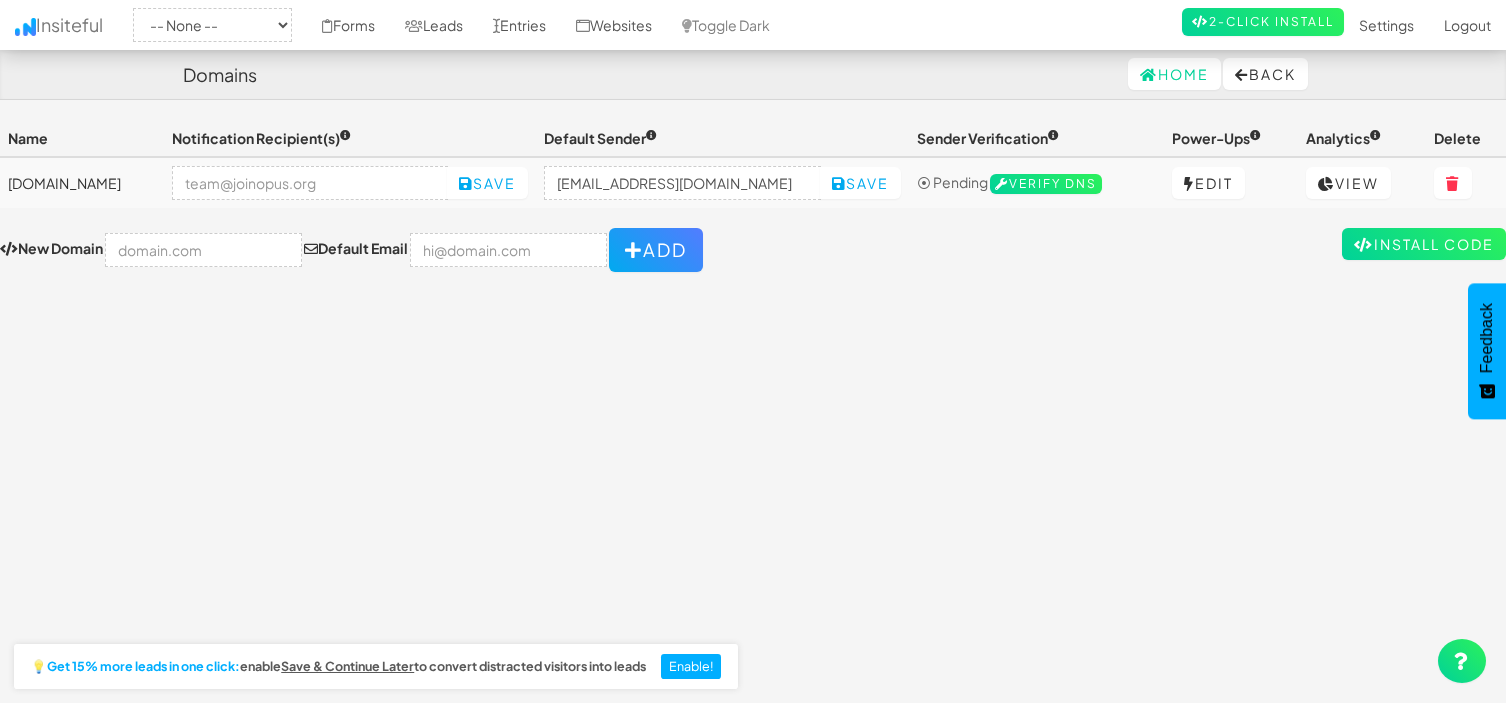 scroll, scrollTop: 0, scrollLeft: 0, axis: both 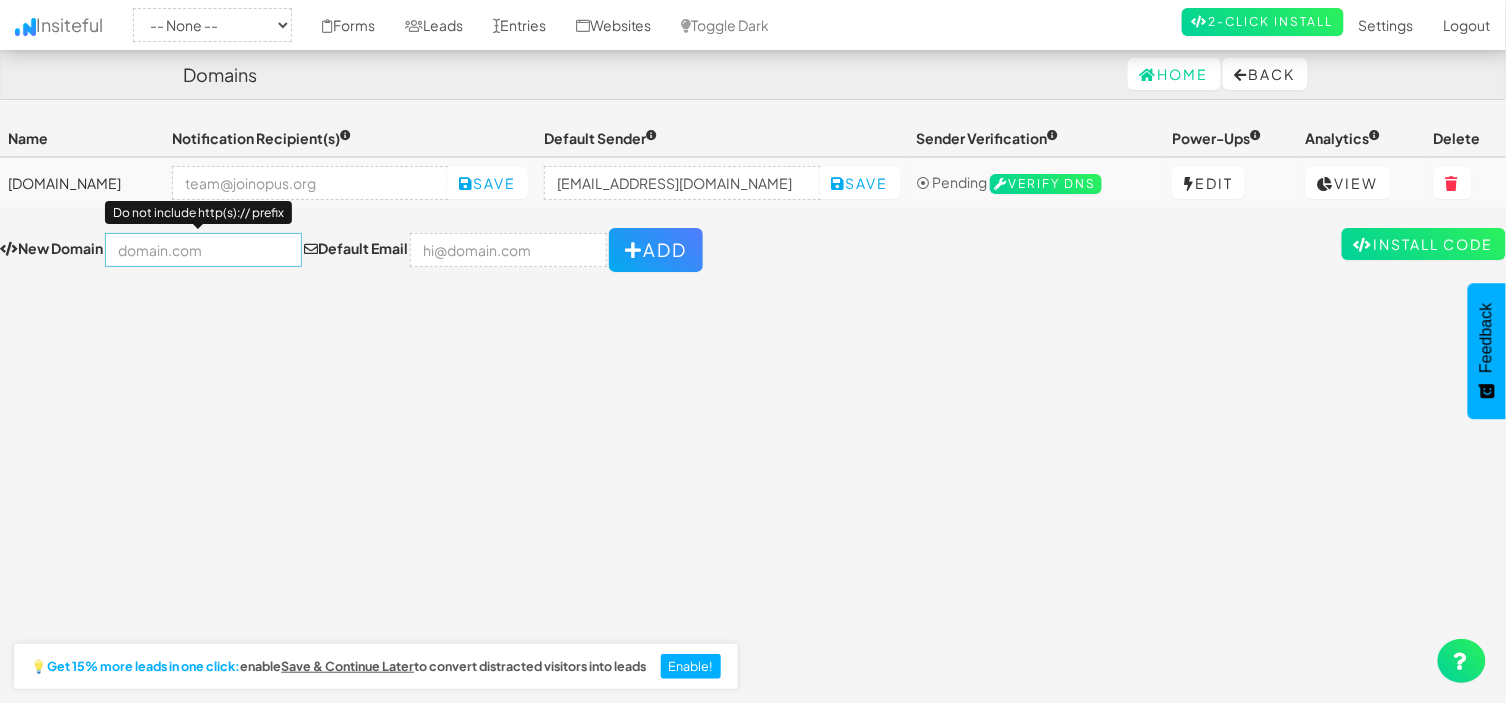 click at bounding box center [203, 250] 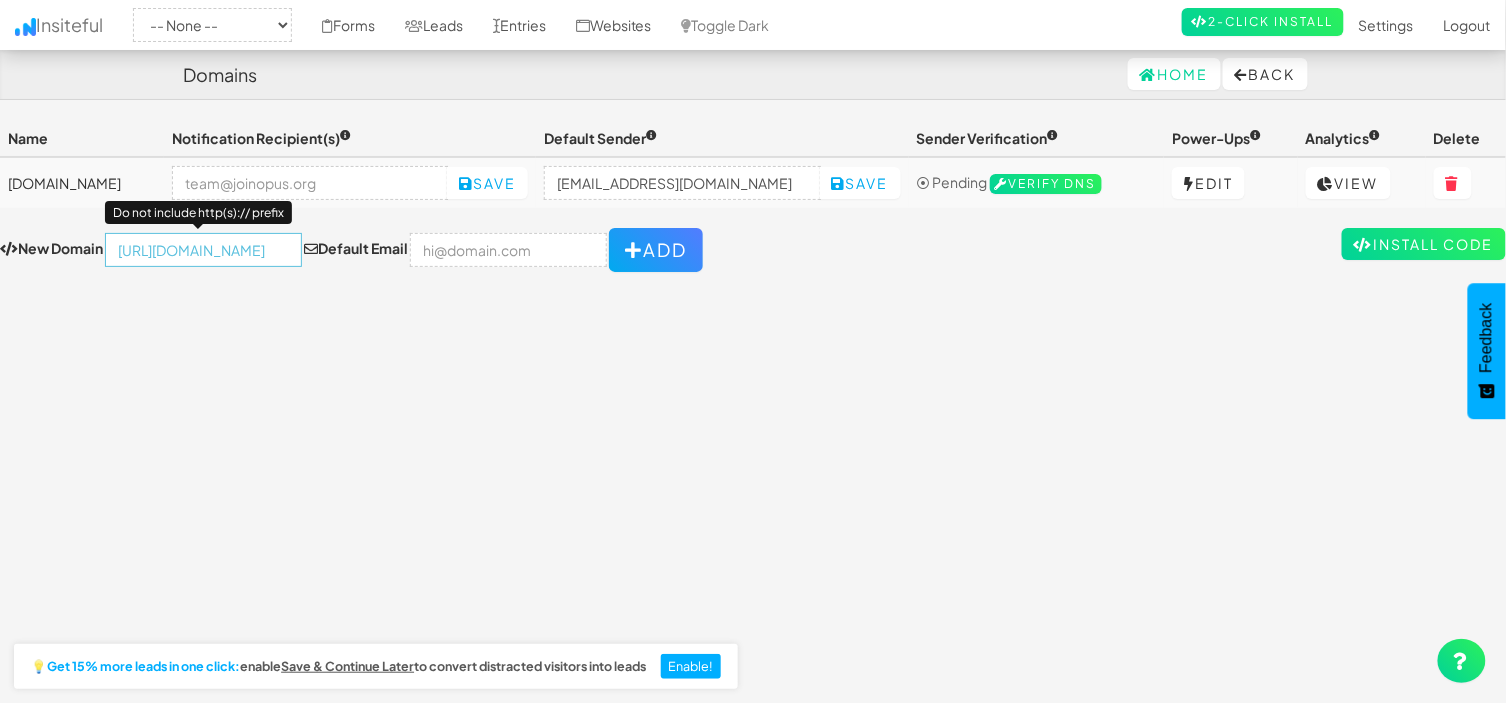 scroll, scrollTop: 0, scrollLeft: 0, axis: both 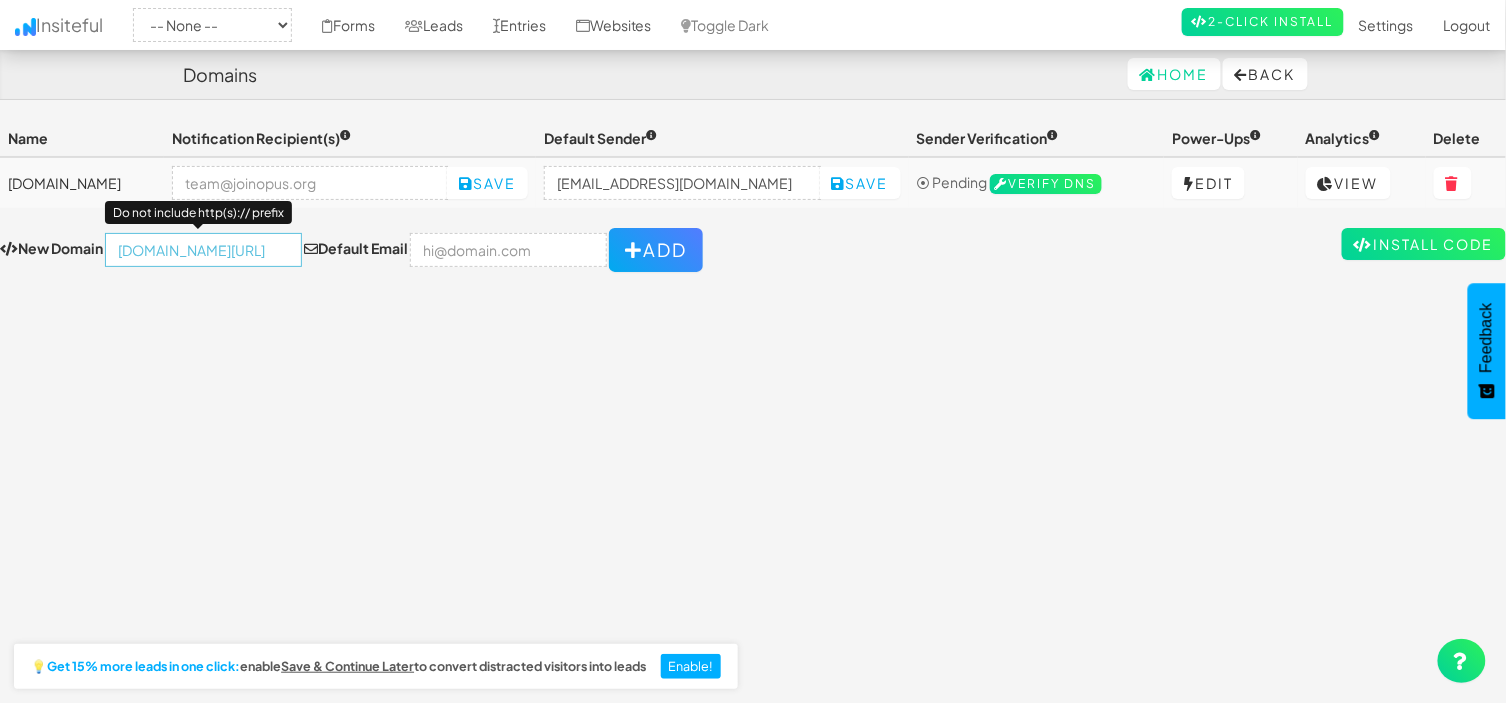 type on "[DOMAIN_NAME][URL]" 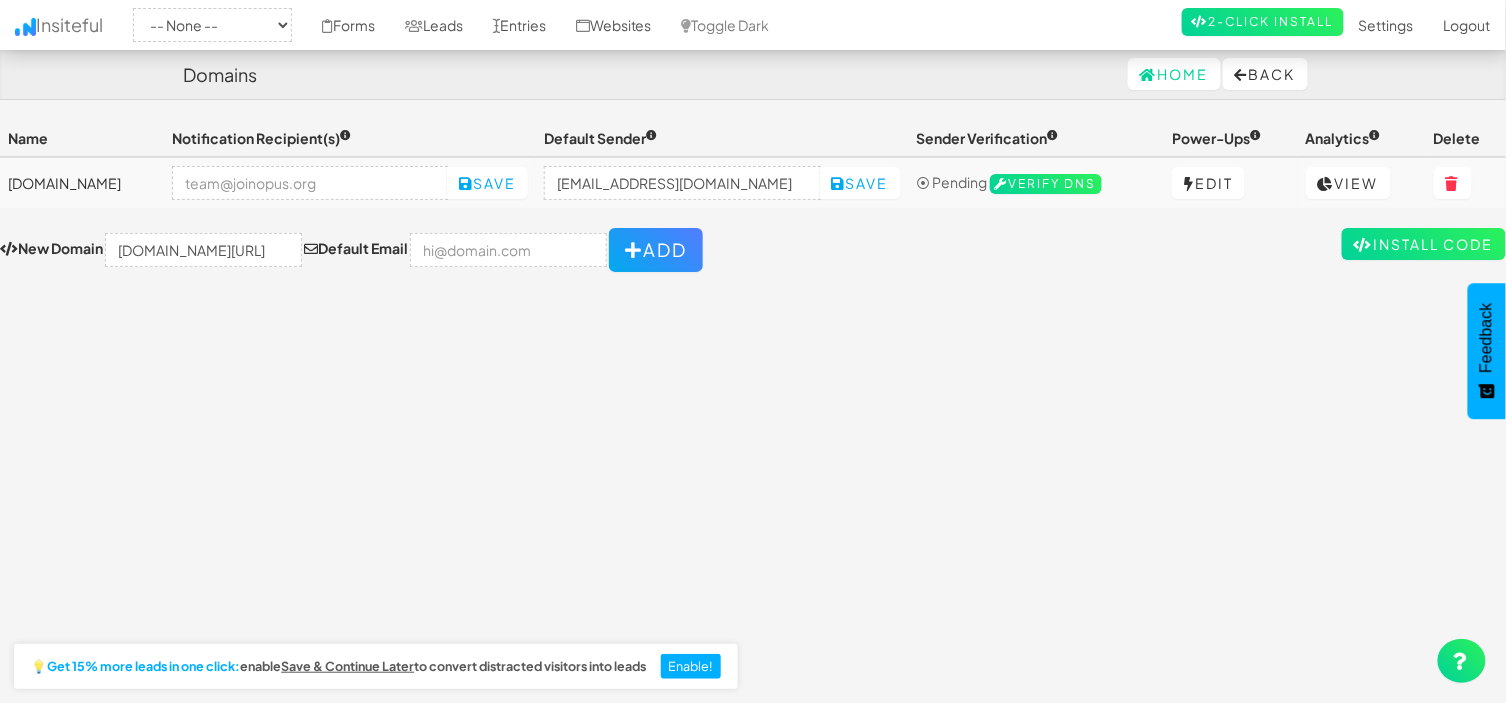 click on "Toggle navigation
Insiteful
-- None --  www.joinopus.org
Forms
Leads
Entries
Websites
Toggle Dark
2-Click Install
Settings
Sign Up
Logout
Name Notification Recipient(s)  Default Sender  Sender Verification  Power-Ups  Analytics  Delete www.joinopus.org  Save no-reply@joinopus.org  Save ⦿ Pending    Verify DNS  Edit  View  Install Code
New Domain
new-opus.webflow.io/join-the-waitlist Do not include http(s):// prefix
Default Email
Add
2344 []" at bounding box center (753, 419) 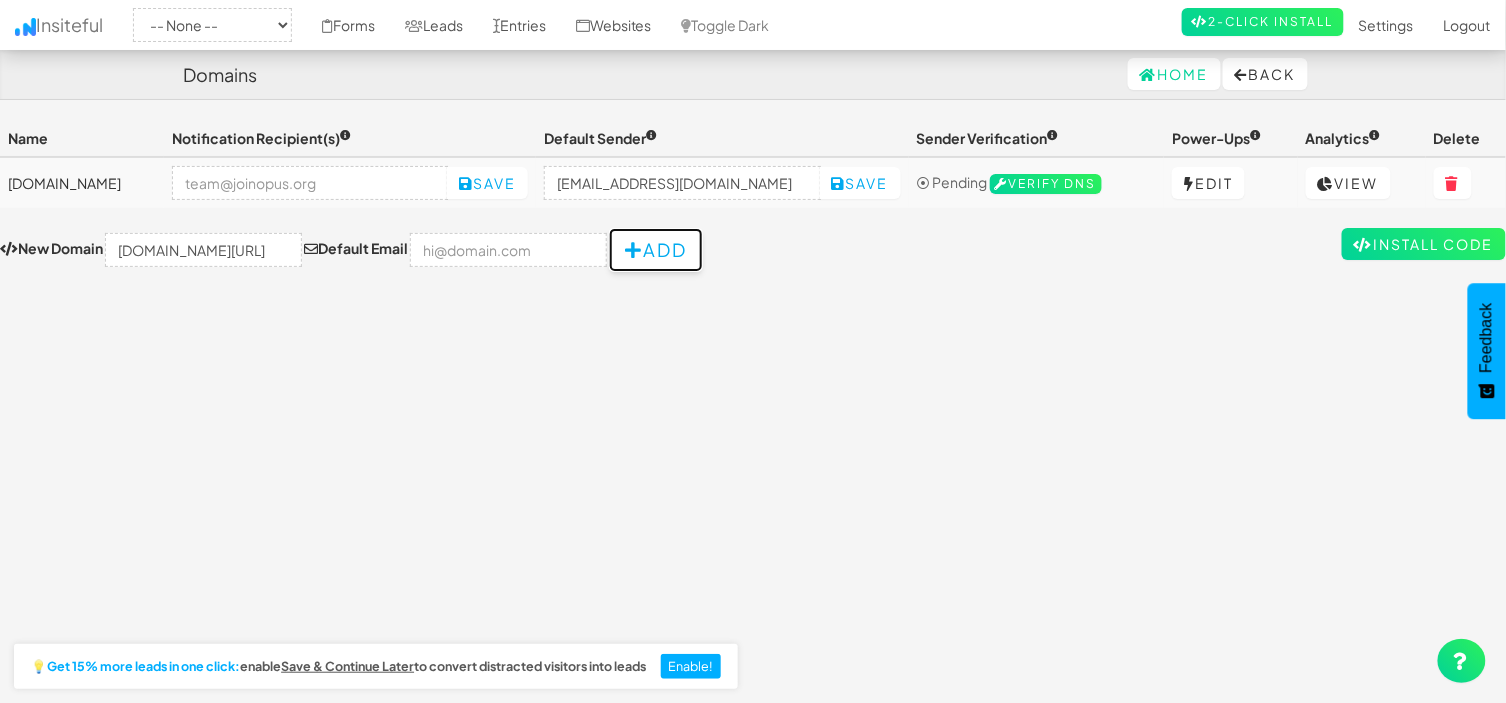 click on "Add" at bounding box center (656, 250) 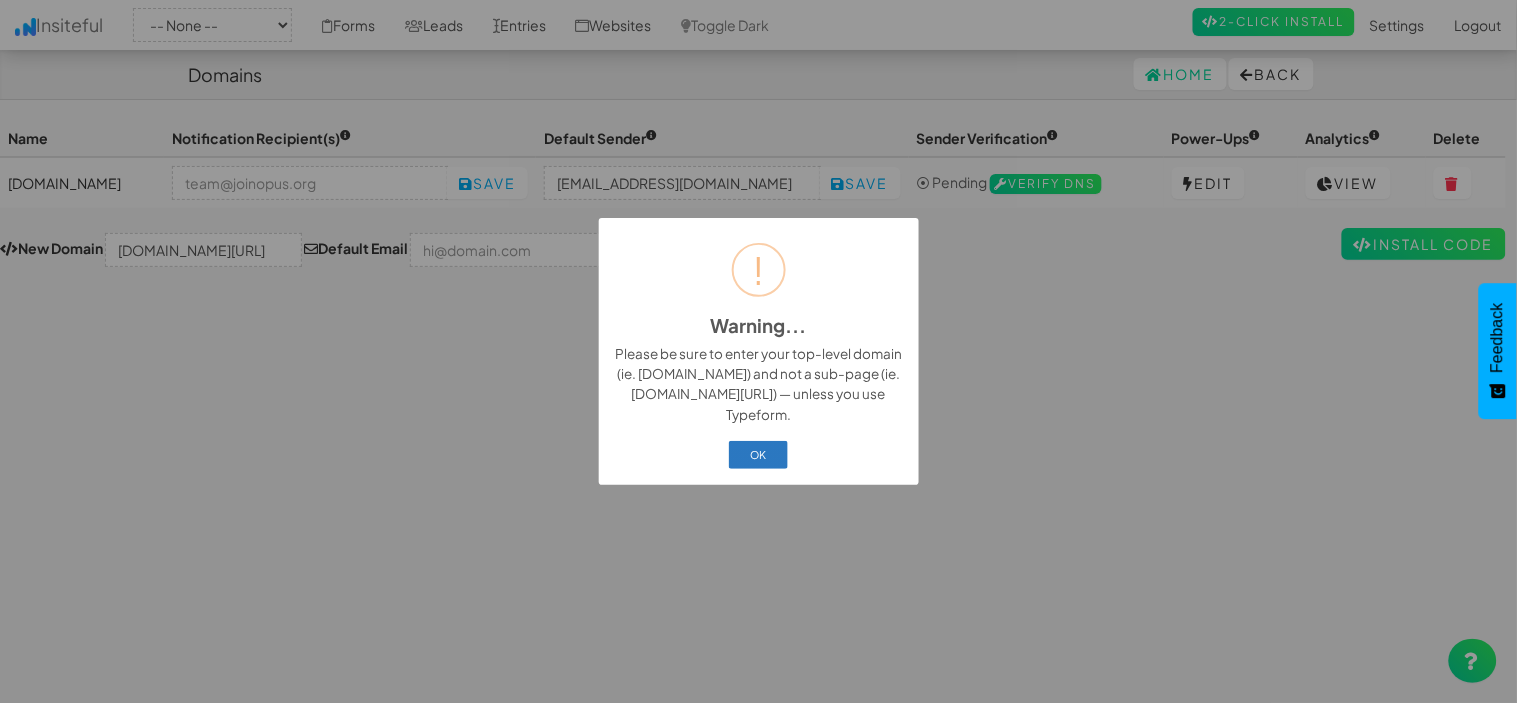 click on "OK" at bounding box center (758, 455) 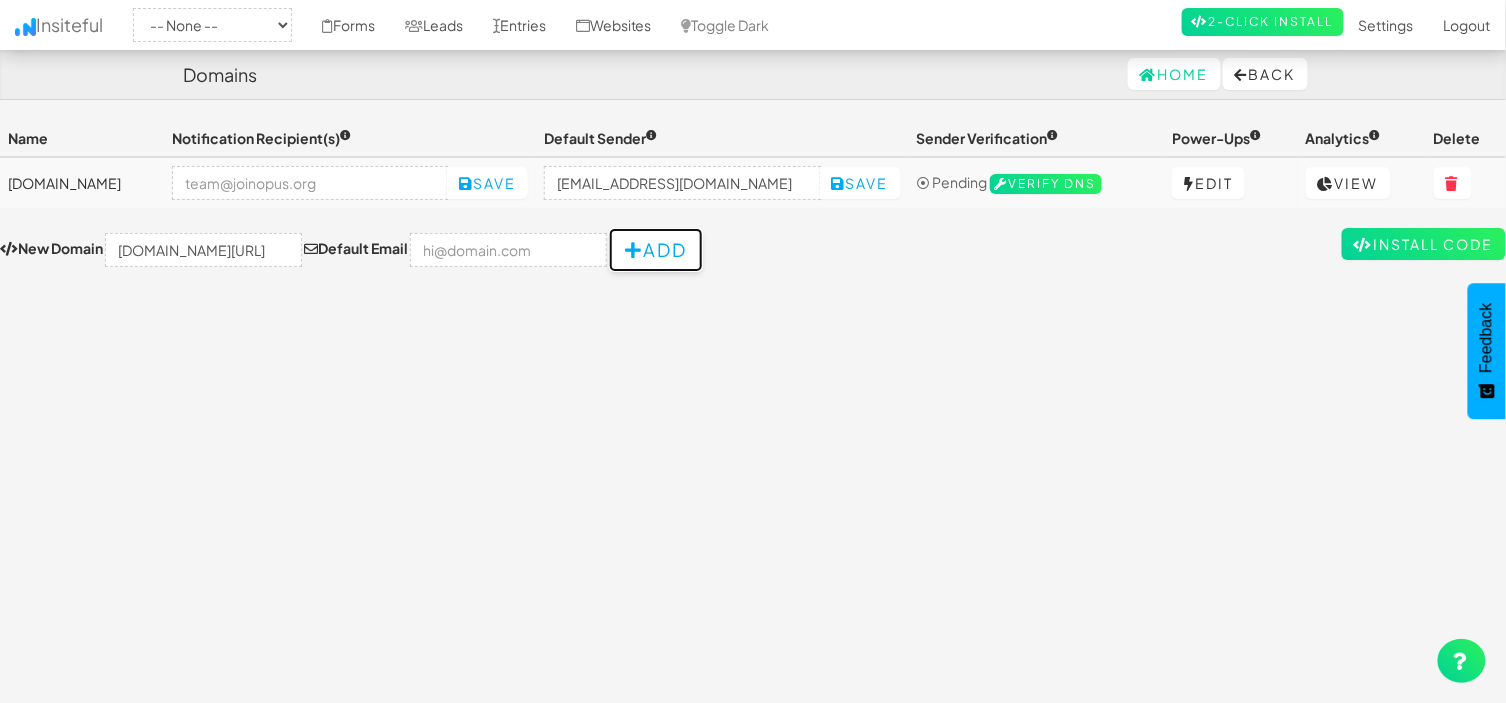 click on "Add" at bounding box center [656, 250] 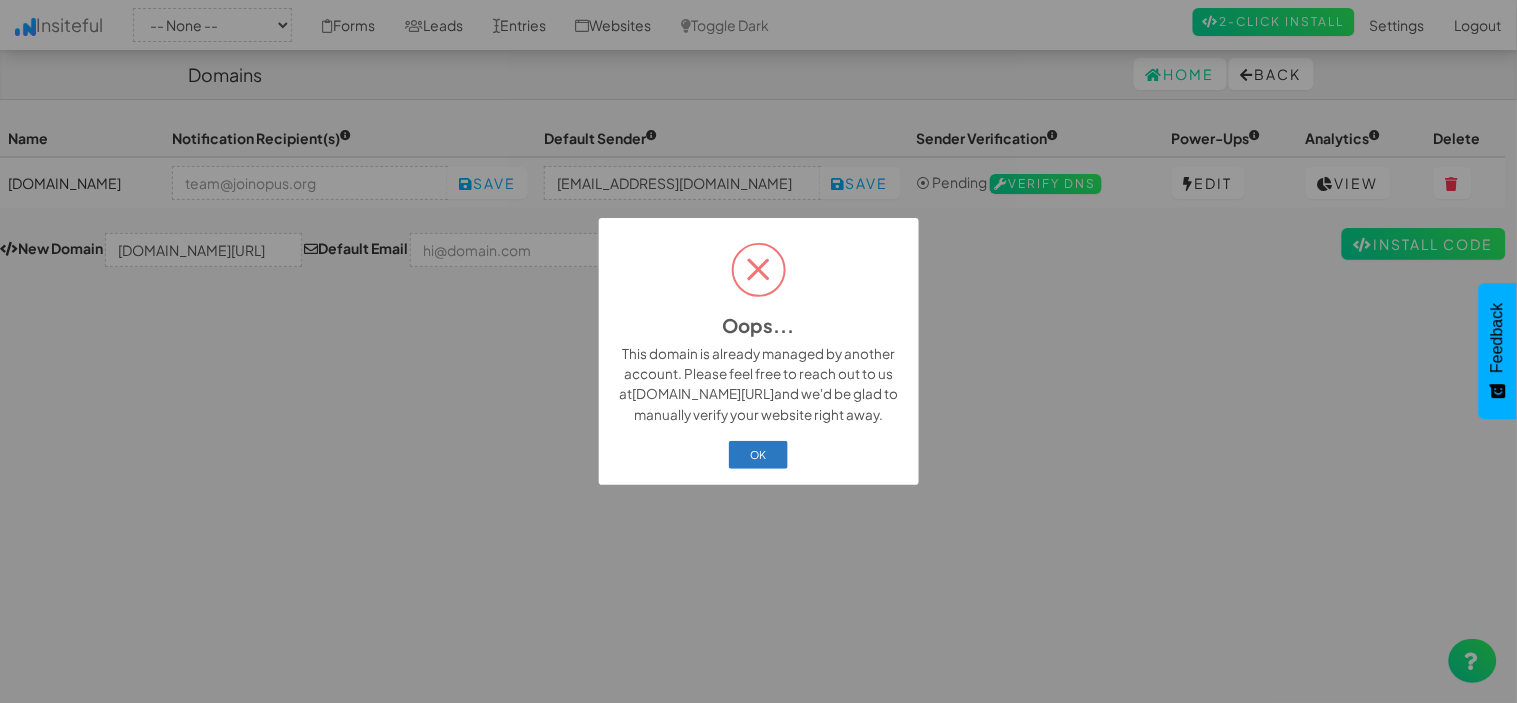 click on "OK" at bounding box center (758, 455) 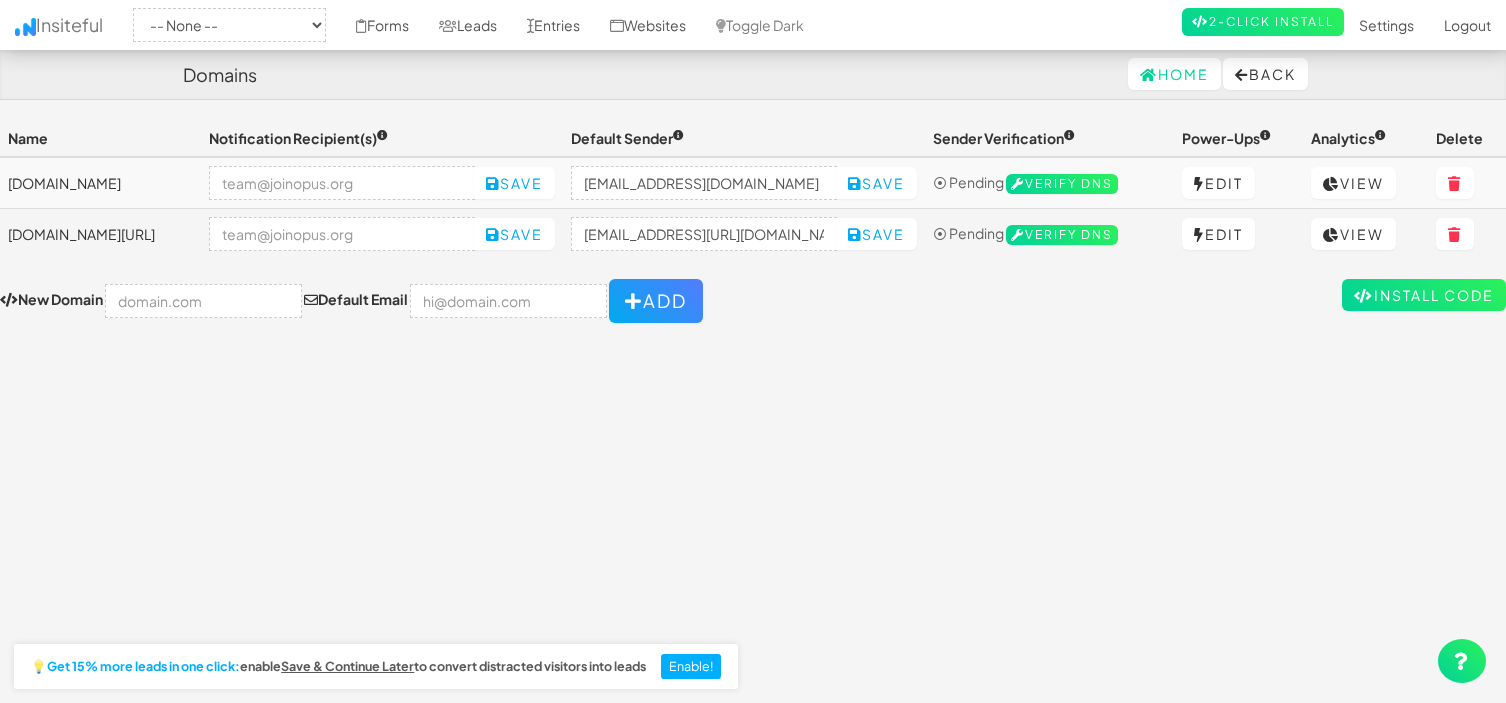scroll, scrollTop: 0, scrollLeft: 0, axis: both 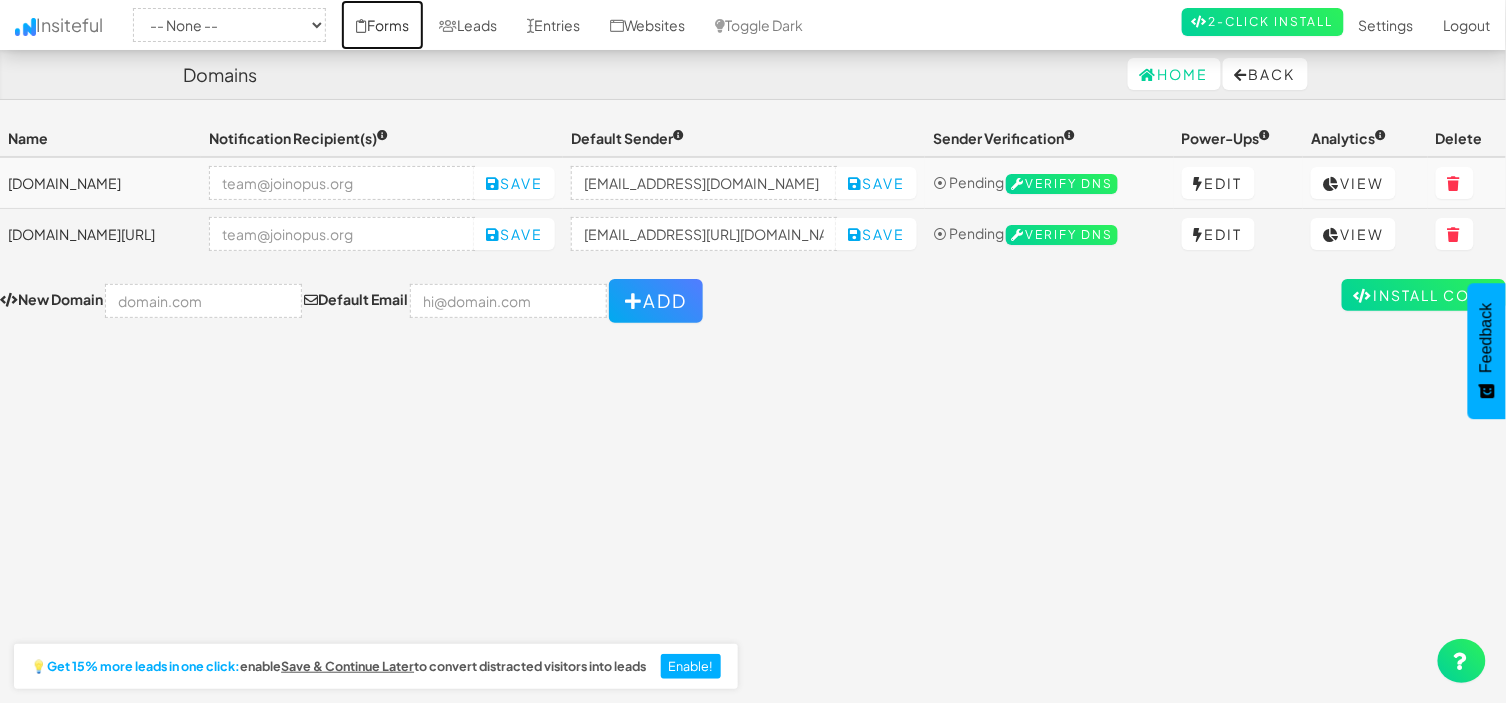 click on "Forms" at bounding box center (382, 25) 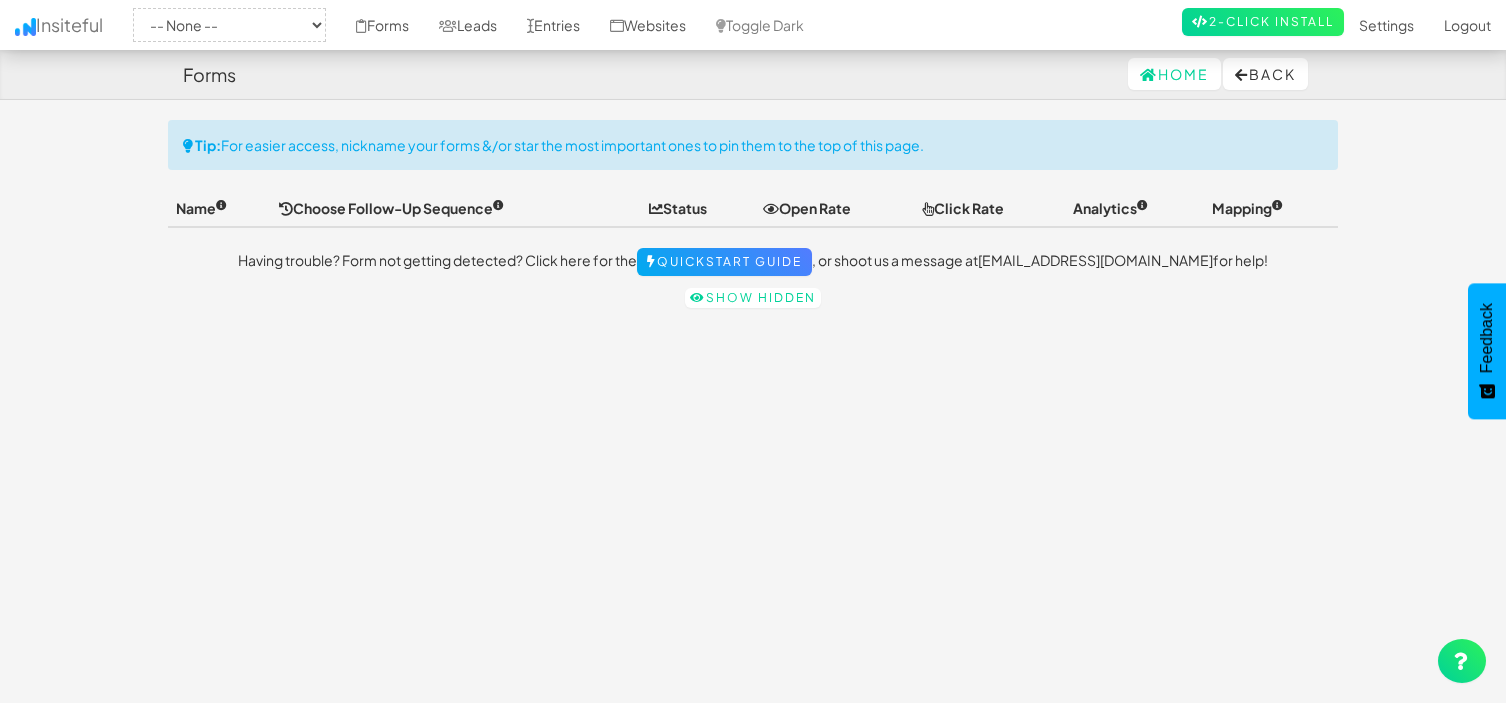 scroll, scrollTop: 0, scrollLeft: 0, axis: both 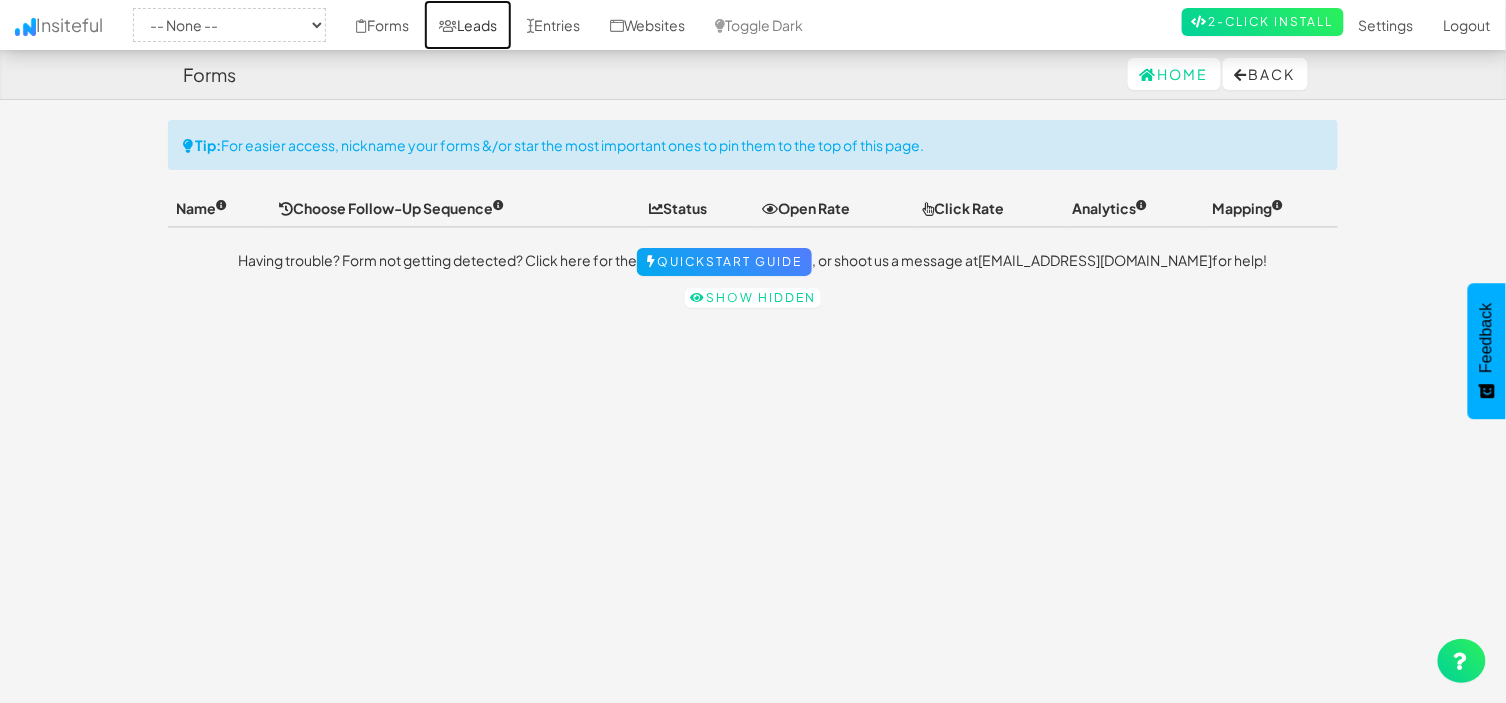 click on "Leads" at bounding box center [468, 25] 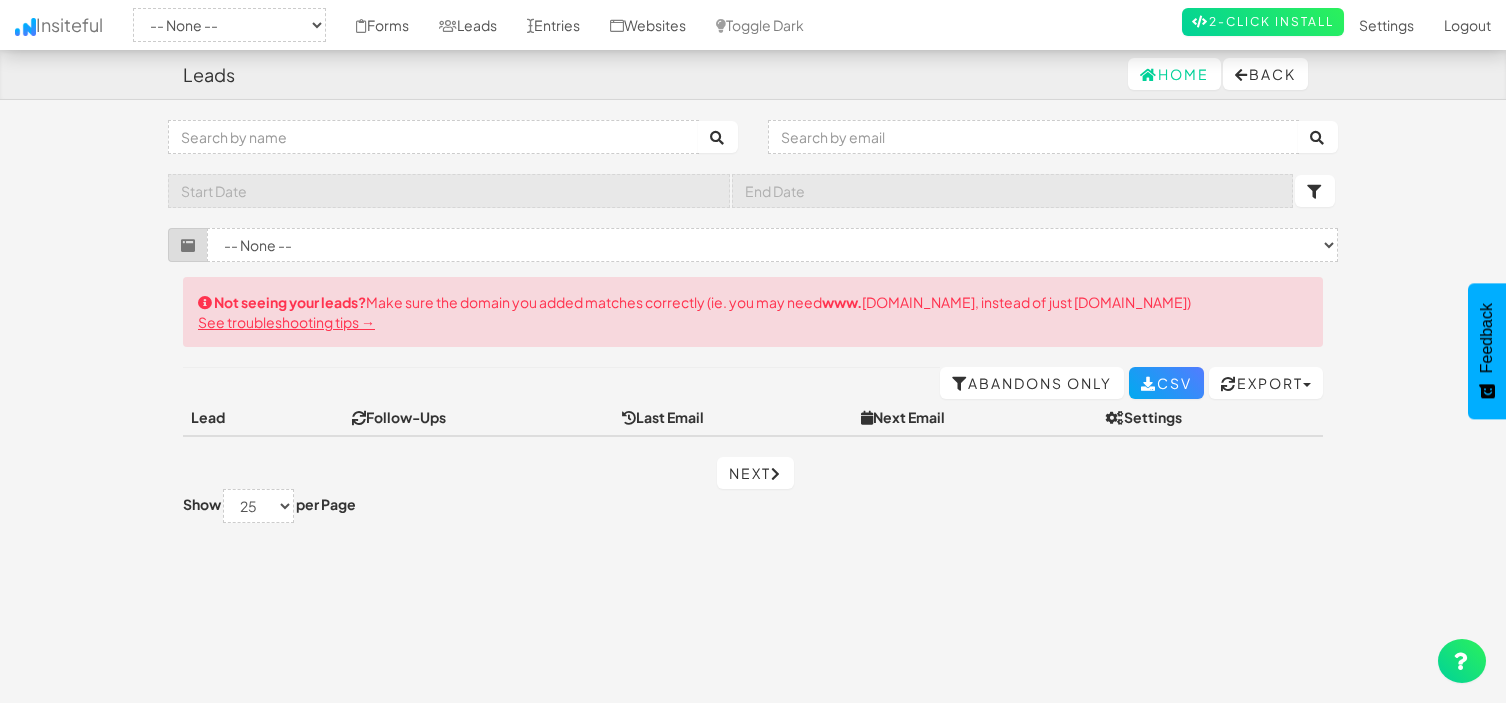 scroll, scrollTop: 0, scrollLeft: 0, axis: both 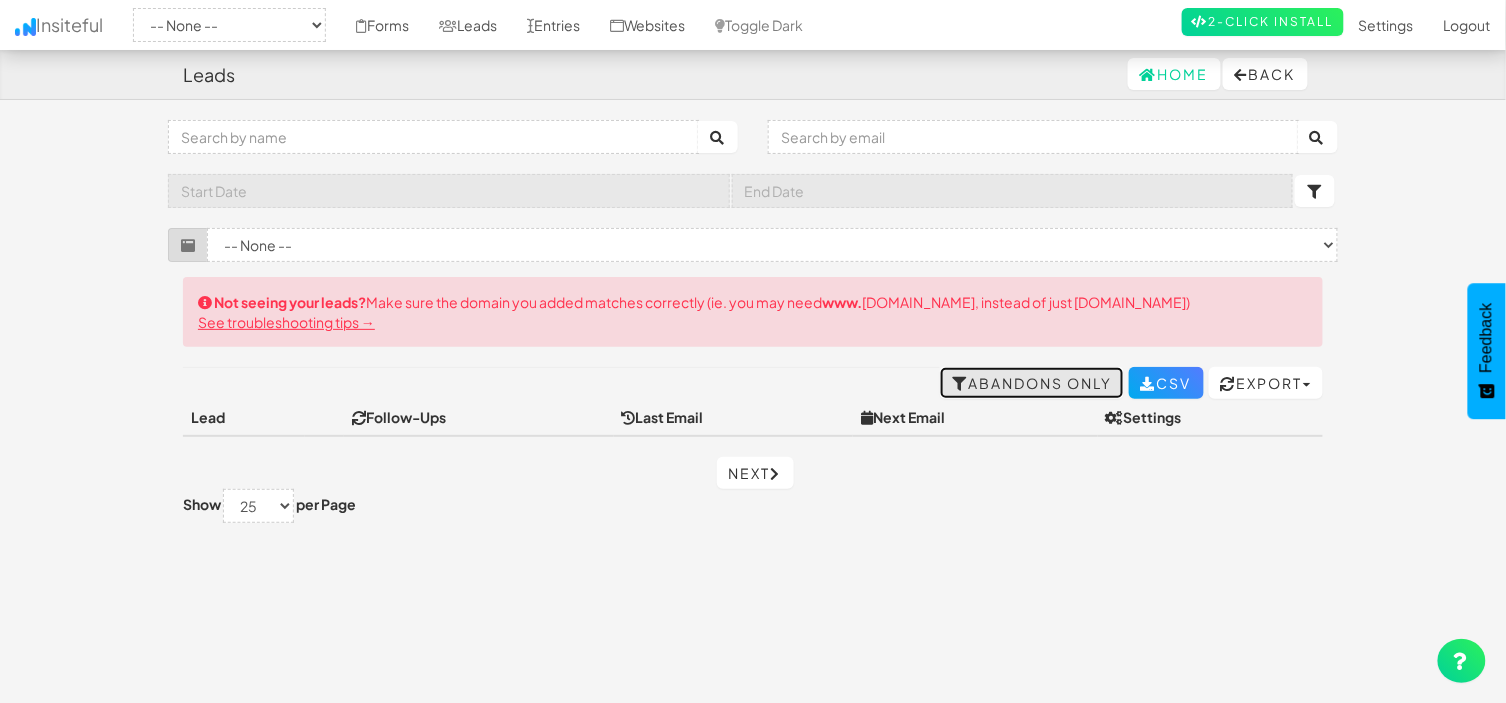 click on "Abandons Only" at bounding box center [1032, 383] 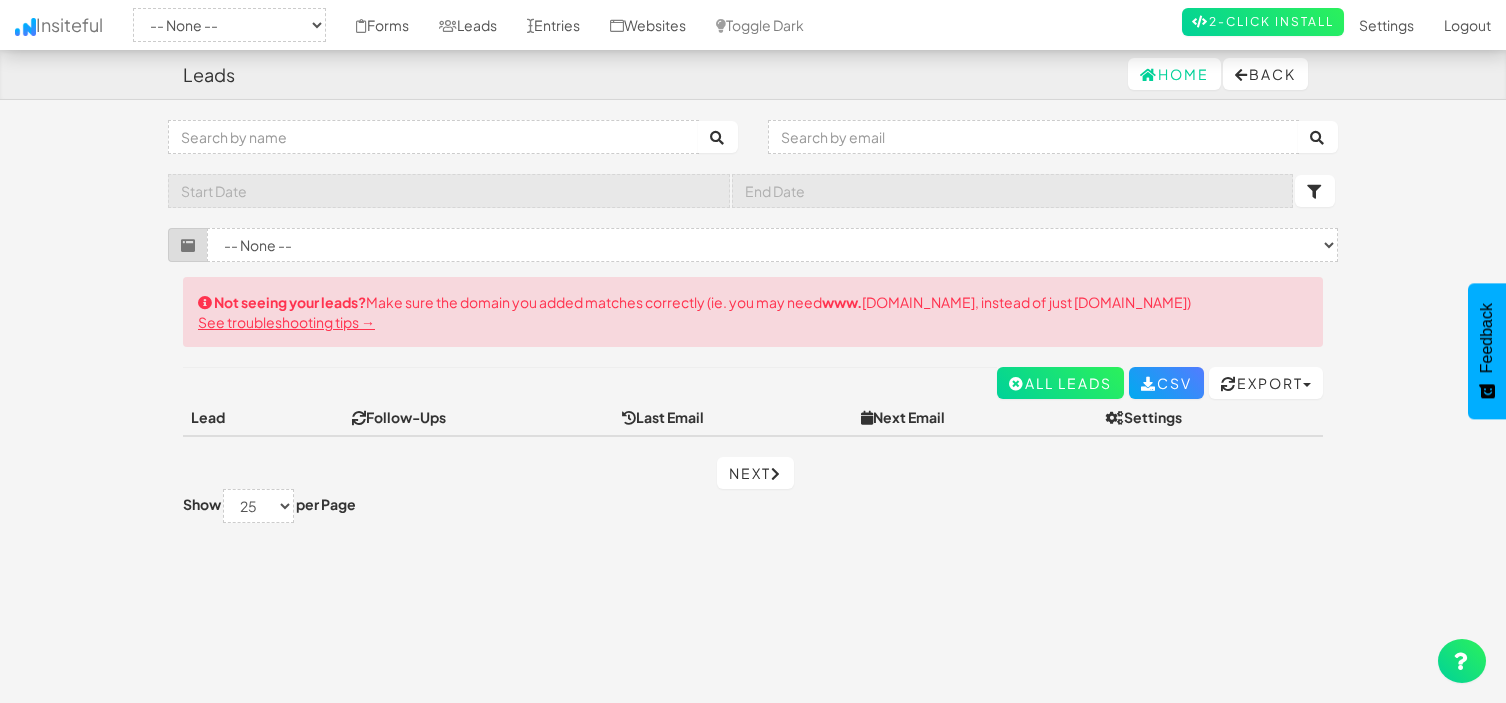 scroll, scrollTop: 0, scrollLeft: 0, axis: both 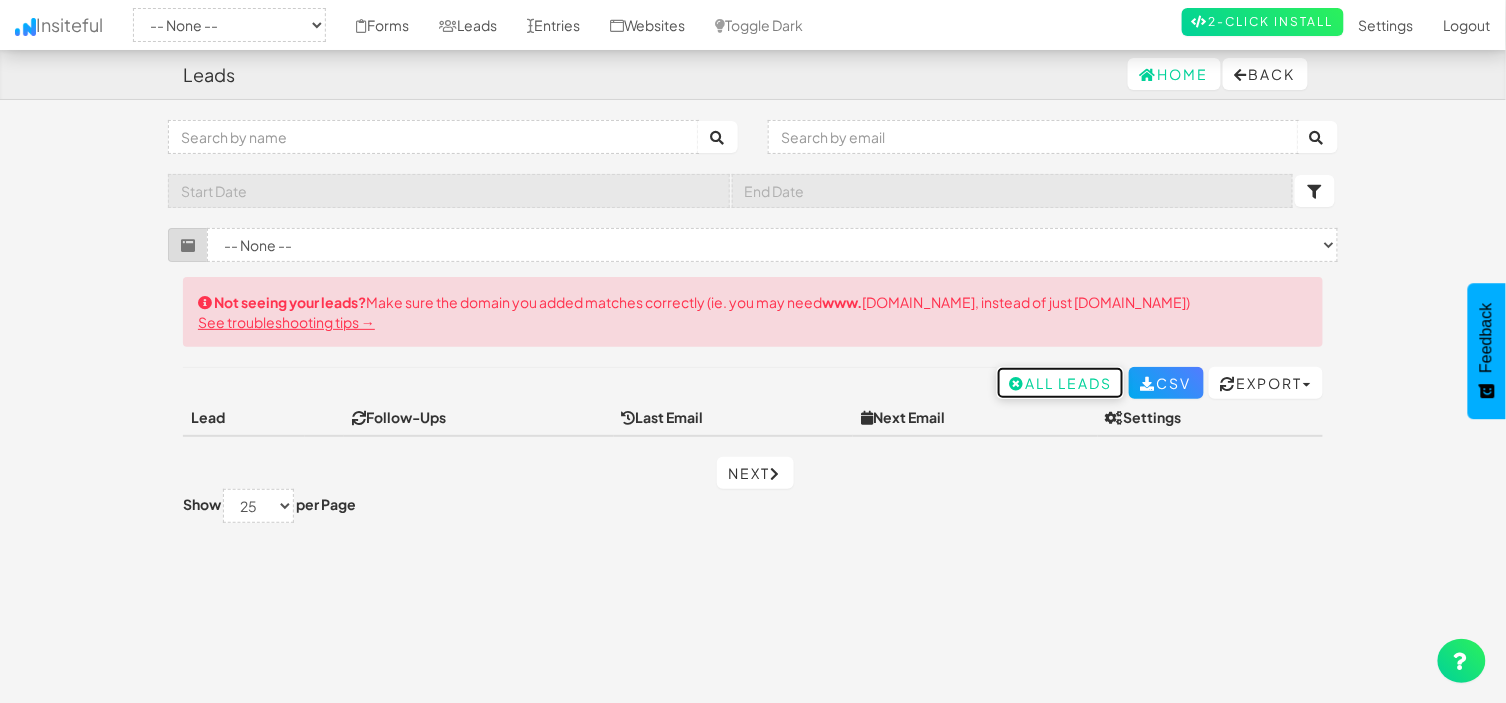 click on "All Leads" at bounding box center (1060, 383) 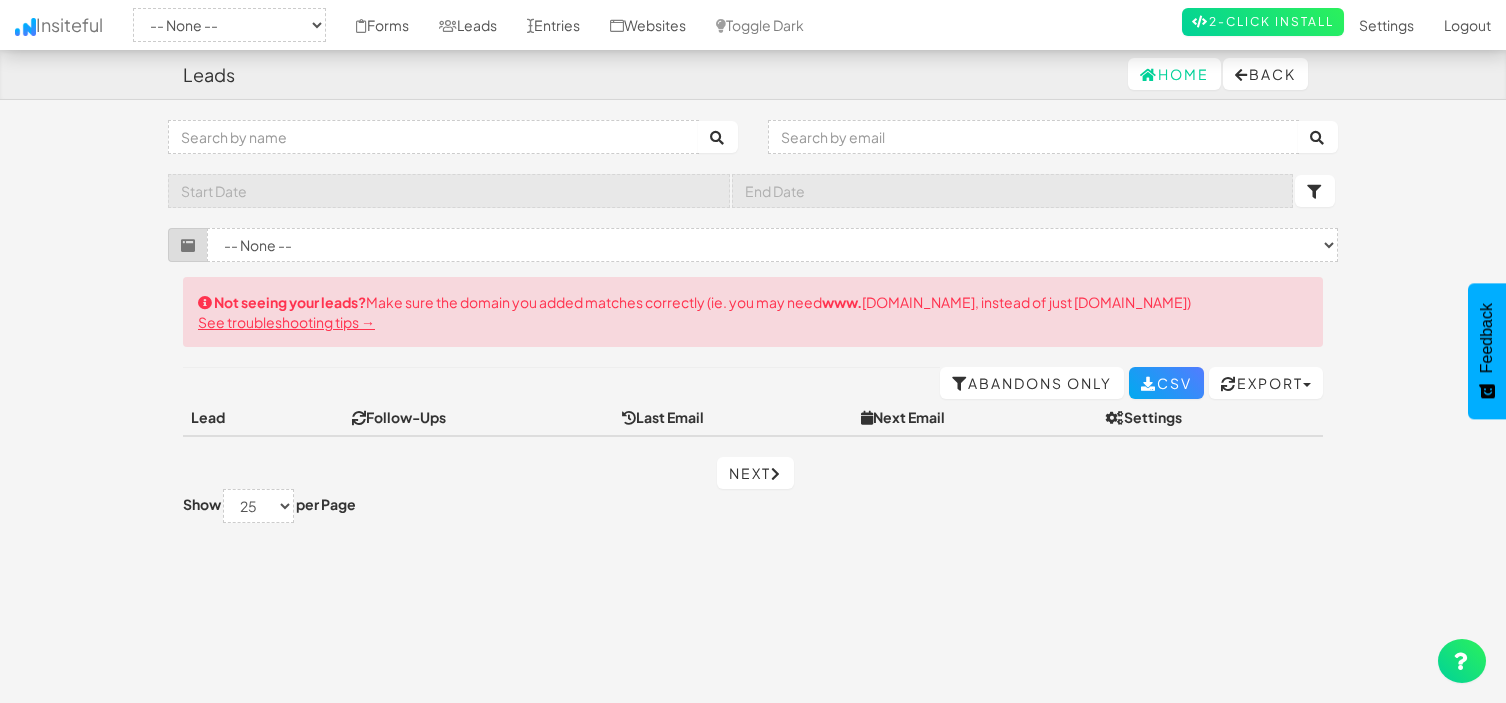 scroll, scrollTop: 0, scrollLeft: 0, axis: both 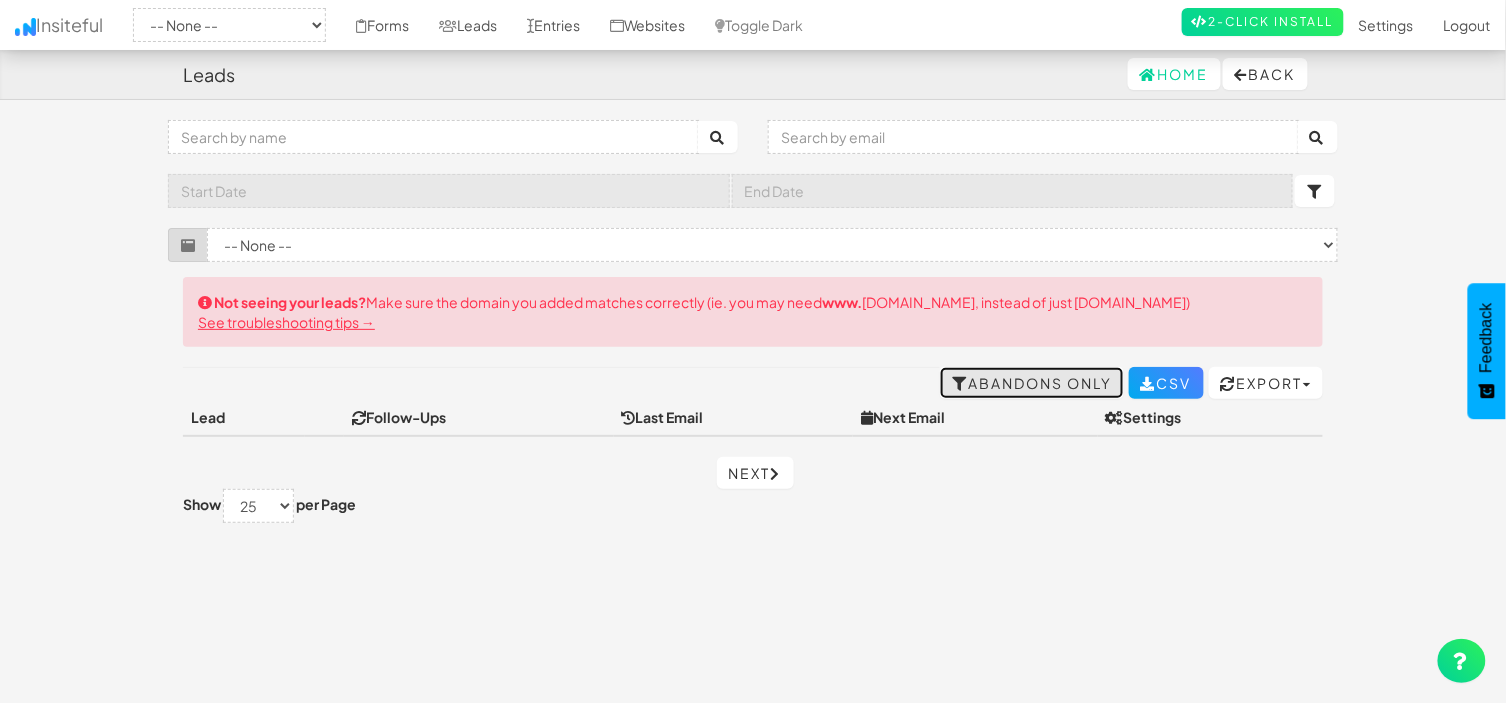 click on "Abandons Only" at bounding box center (1032, 383) 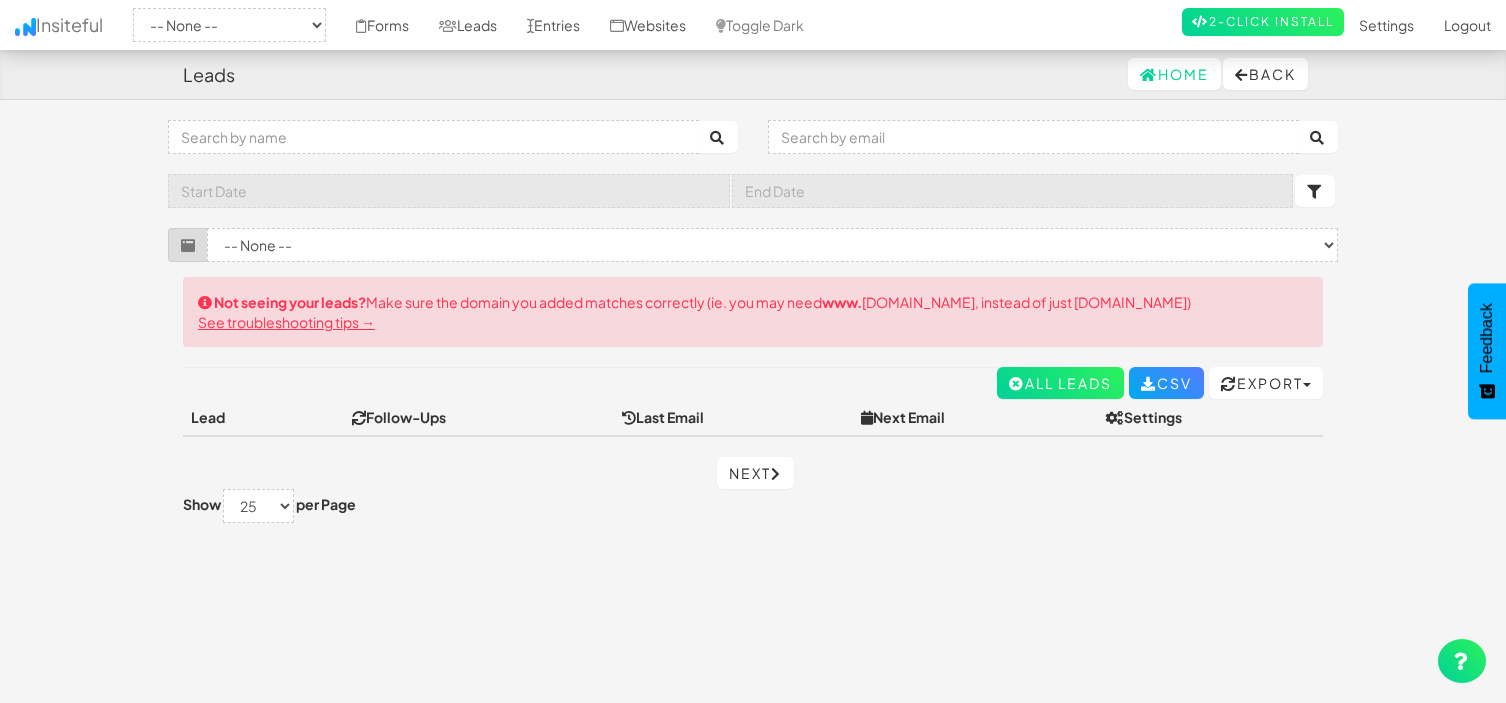 scroll, scrollTop: 0, scrollLeft: 0, axis: both 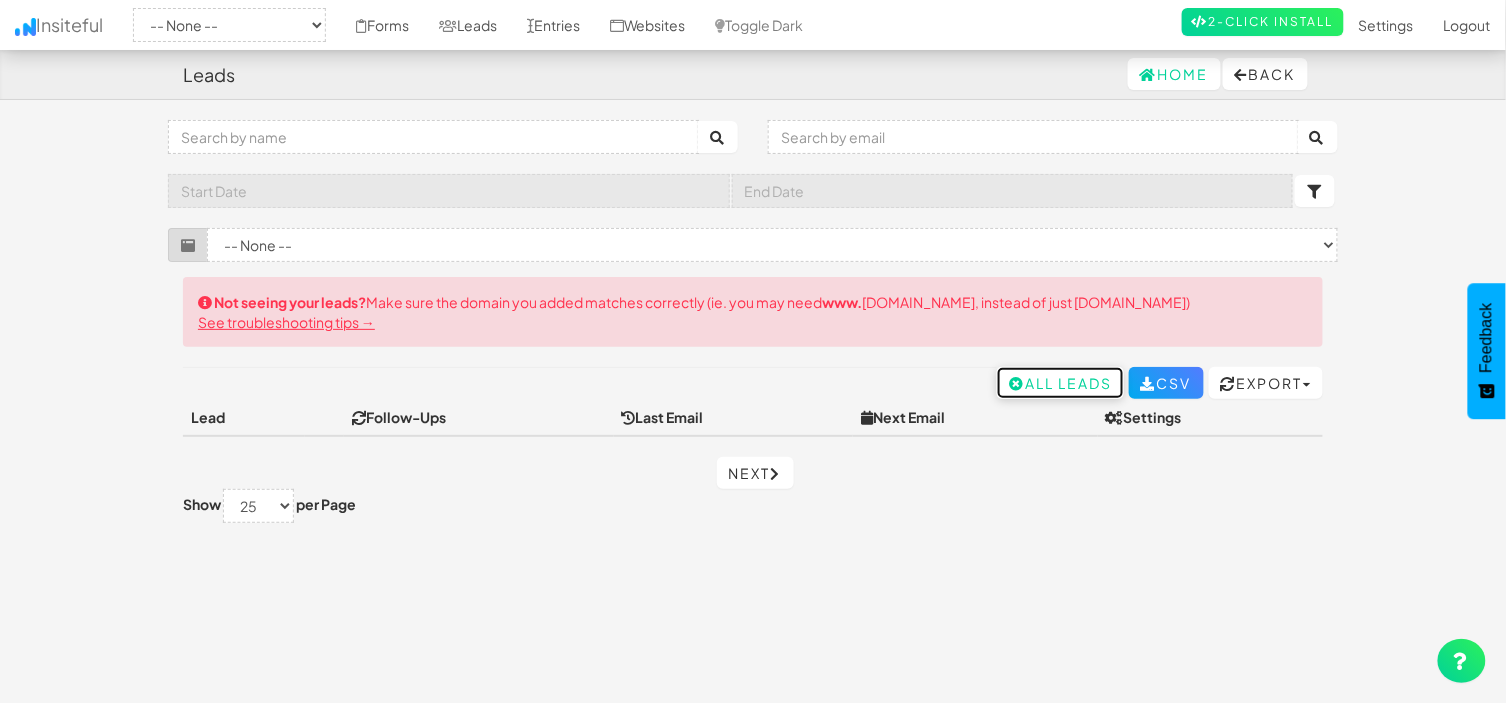 click on "All Leads" at bounding box center [1060, 383] 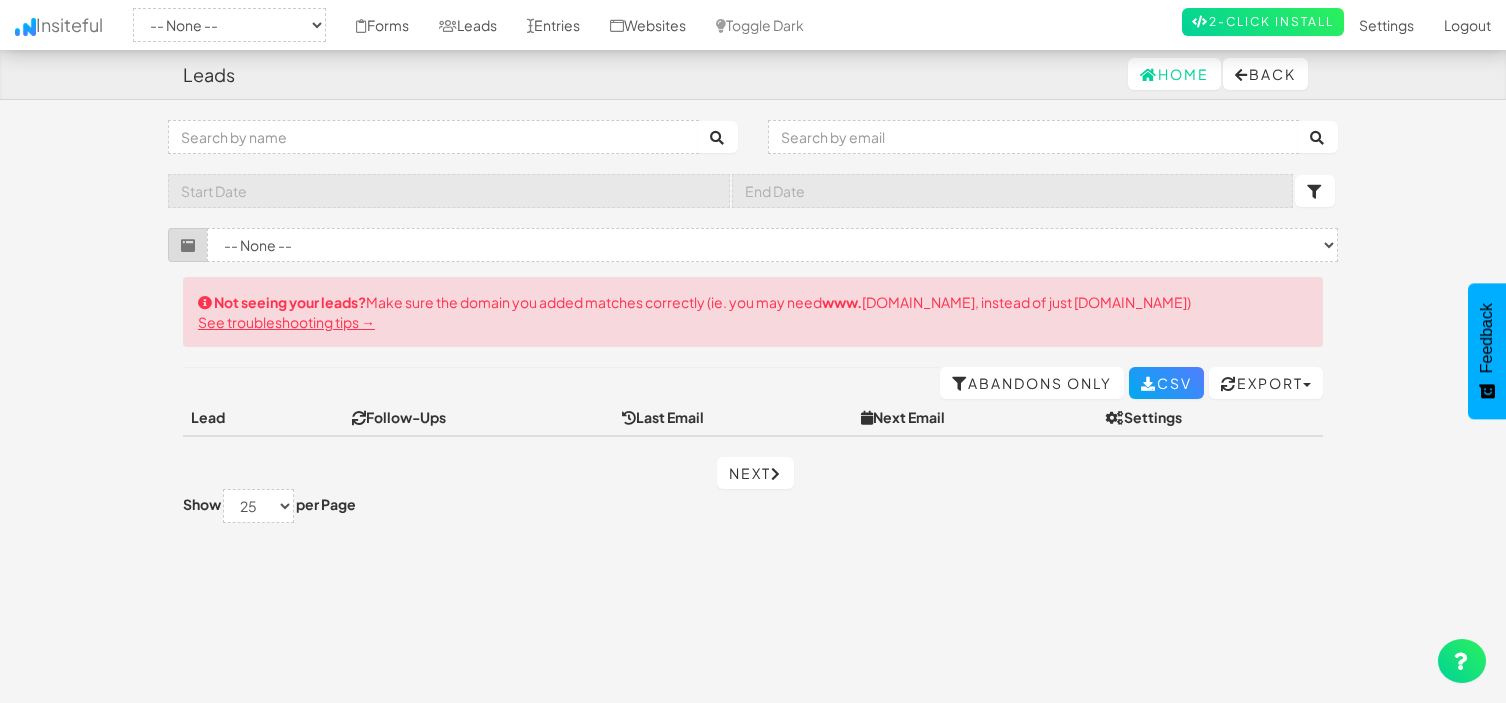 scroll, scrollTop: 0, scrollLeft: 0, axis: both 